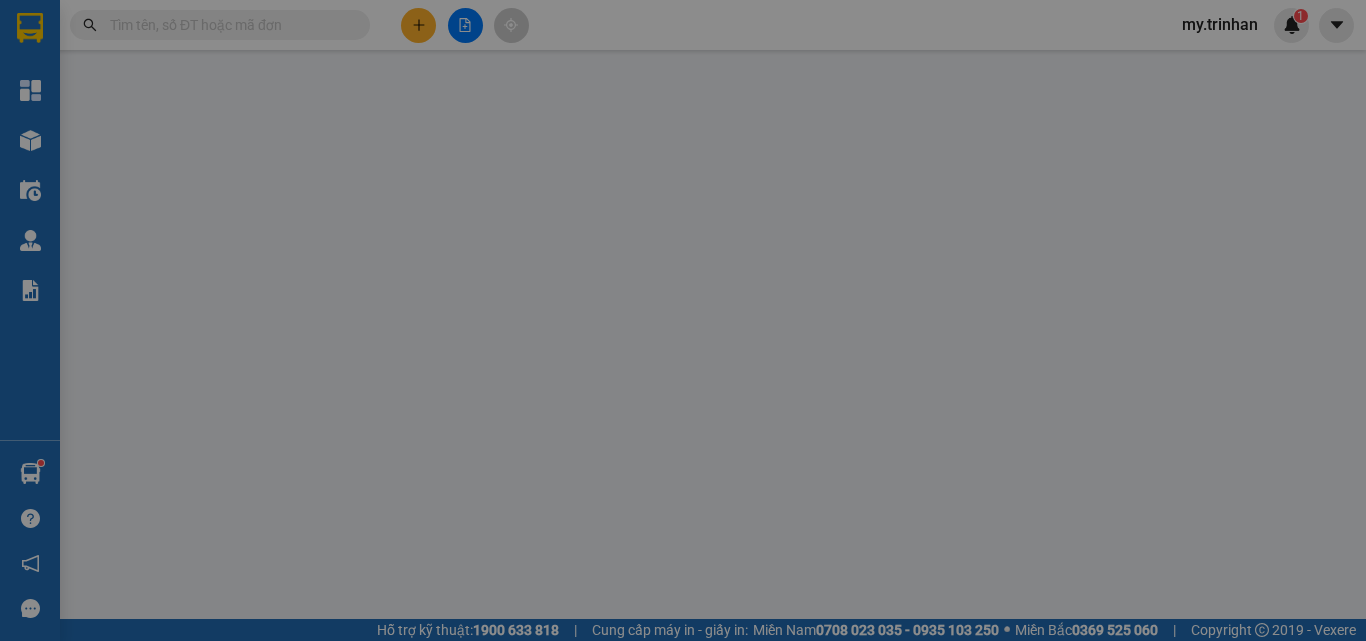 scroll, scrollTop: 0, scrollLeft: 0, axis: both 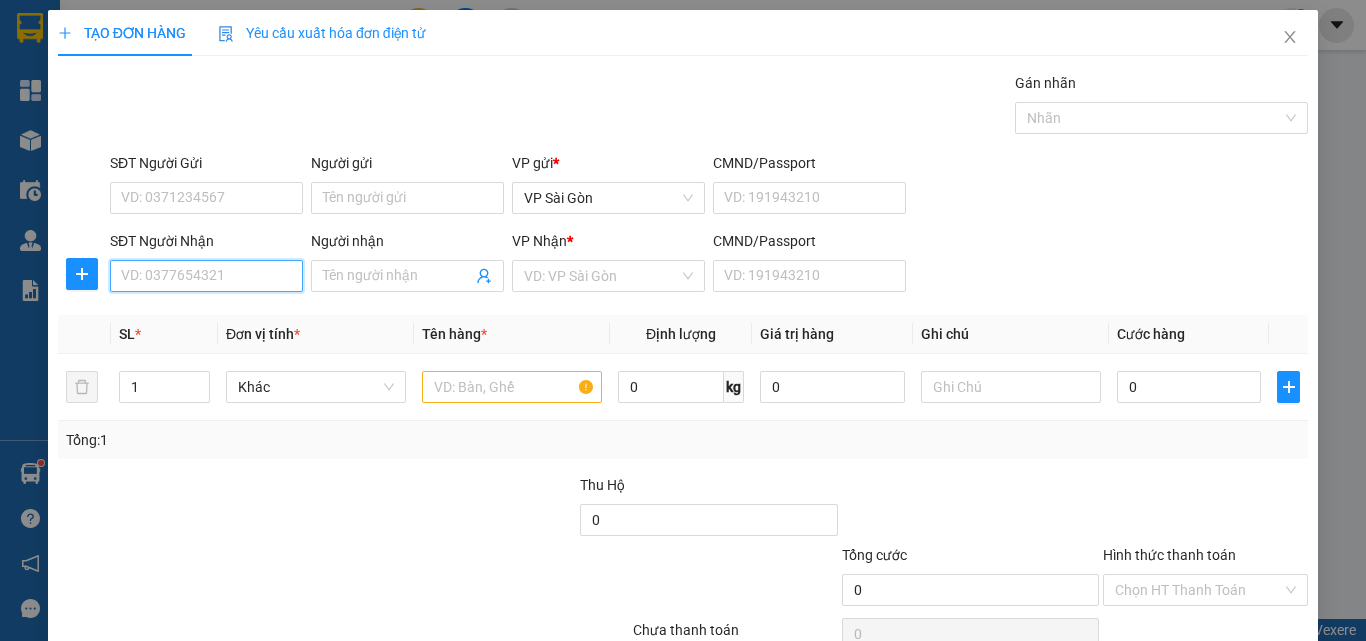 click on "SĐT Người Nhận" at bounding box center [206, 276] 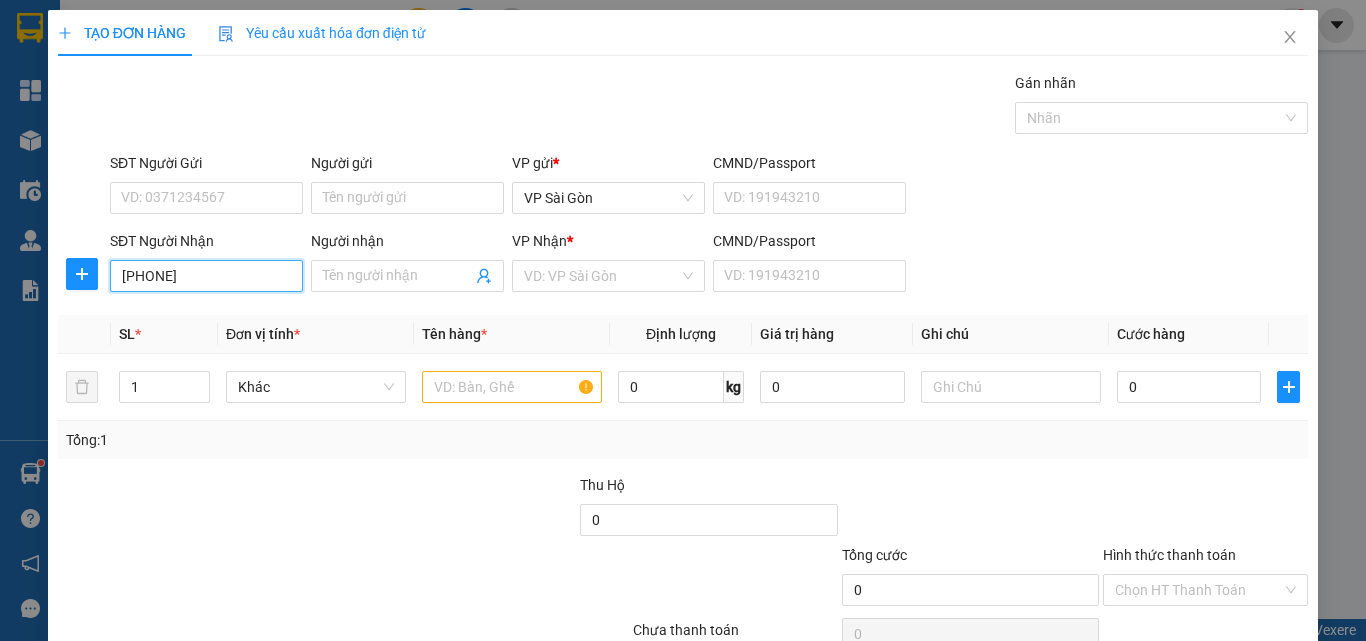 type on "[PHONE]" 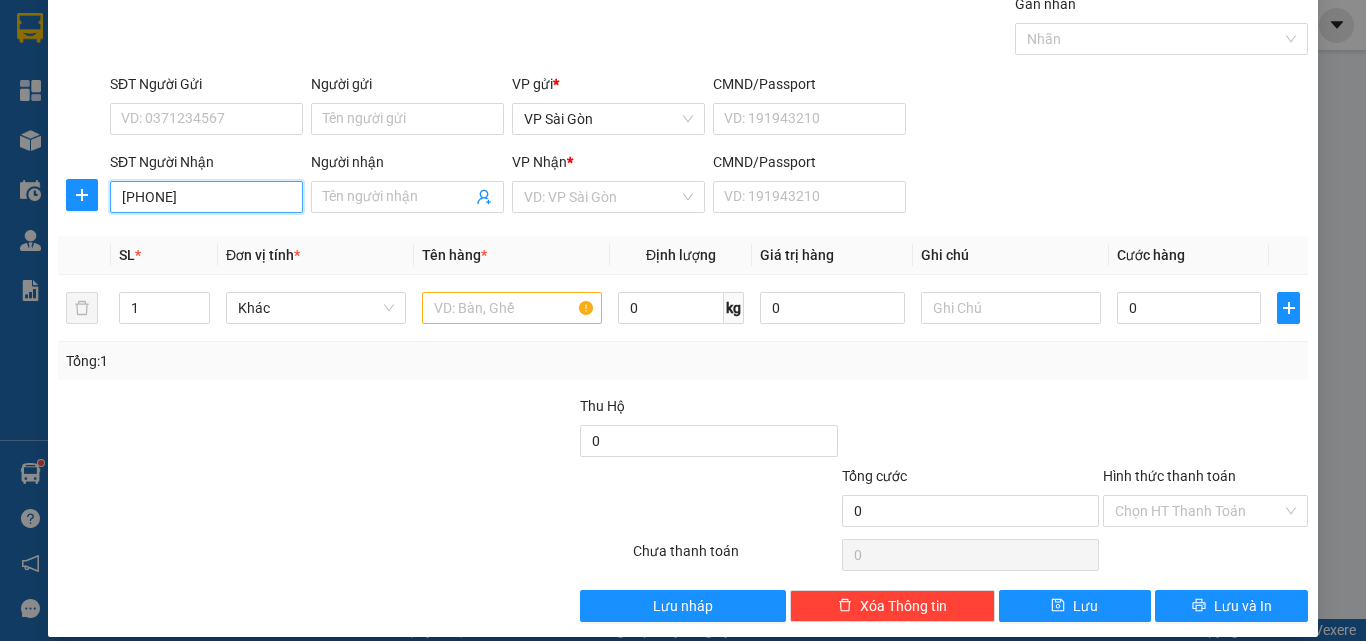 scroll, scrollTop: 99, scrollLeft: 0, axis: vertical 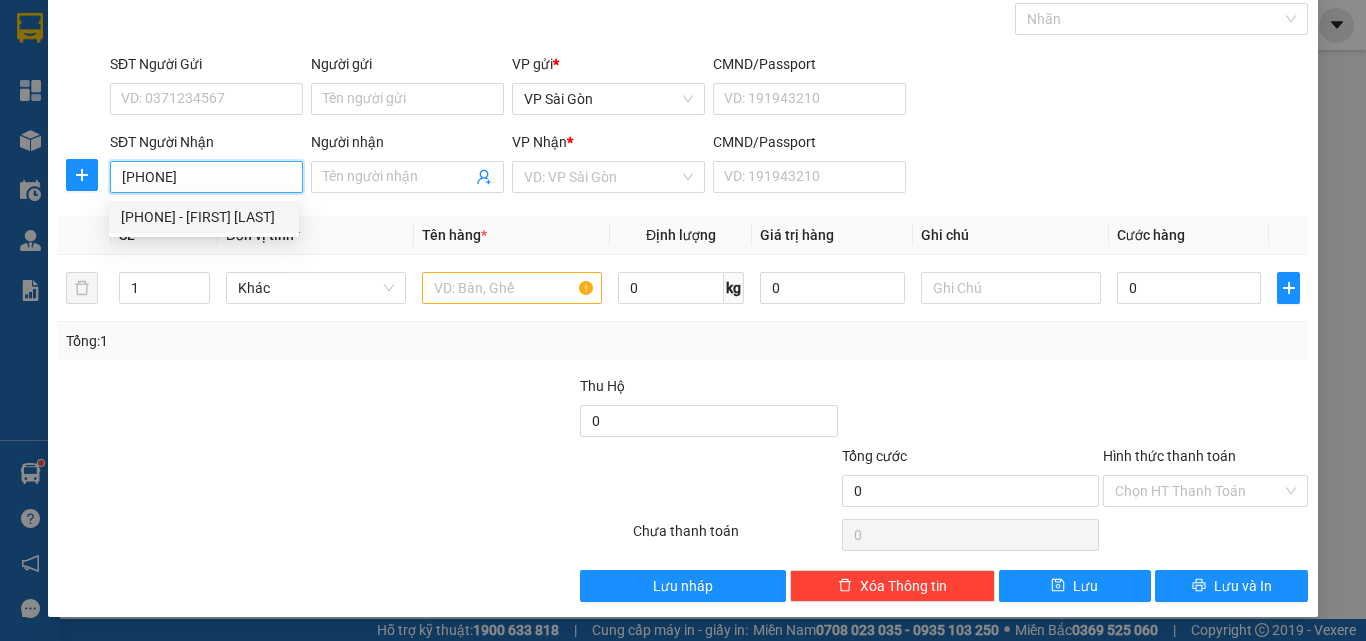click on "[PHONE] - [FIRST] [LAST]" at bounding box center (204, 217) 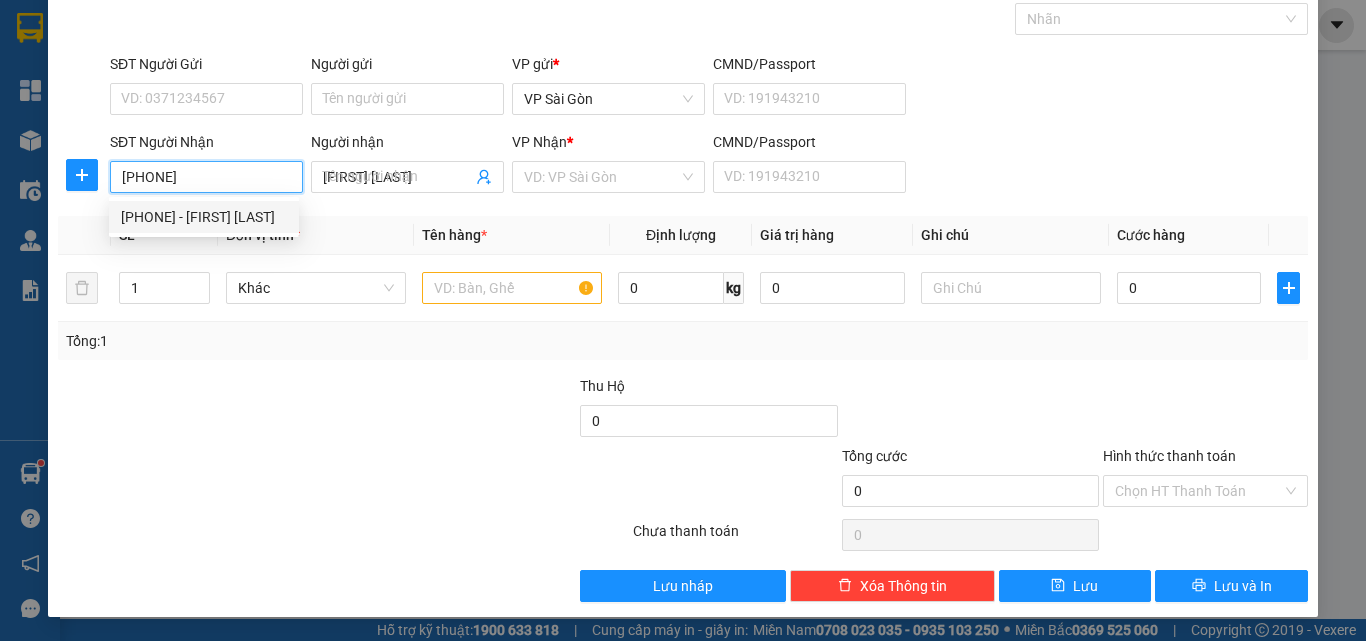 type on "60.000" 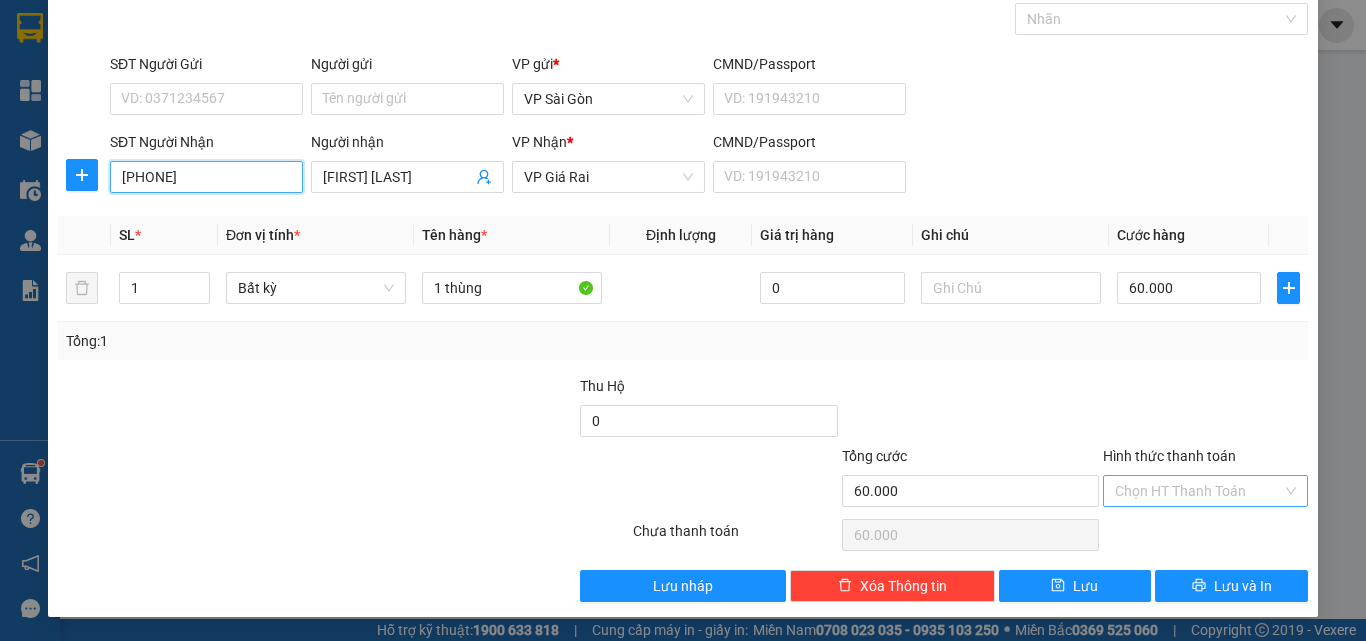 type on "[PHONE]" 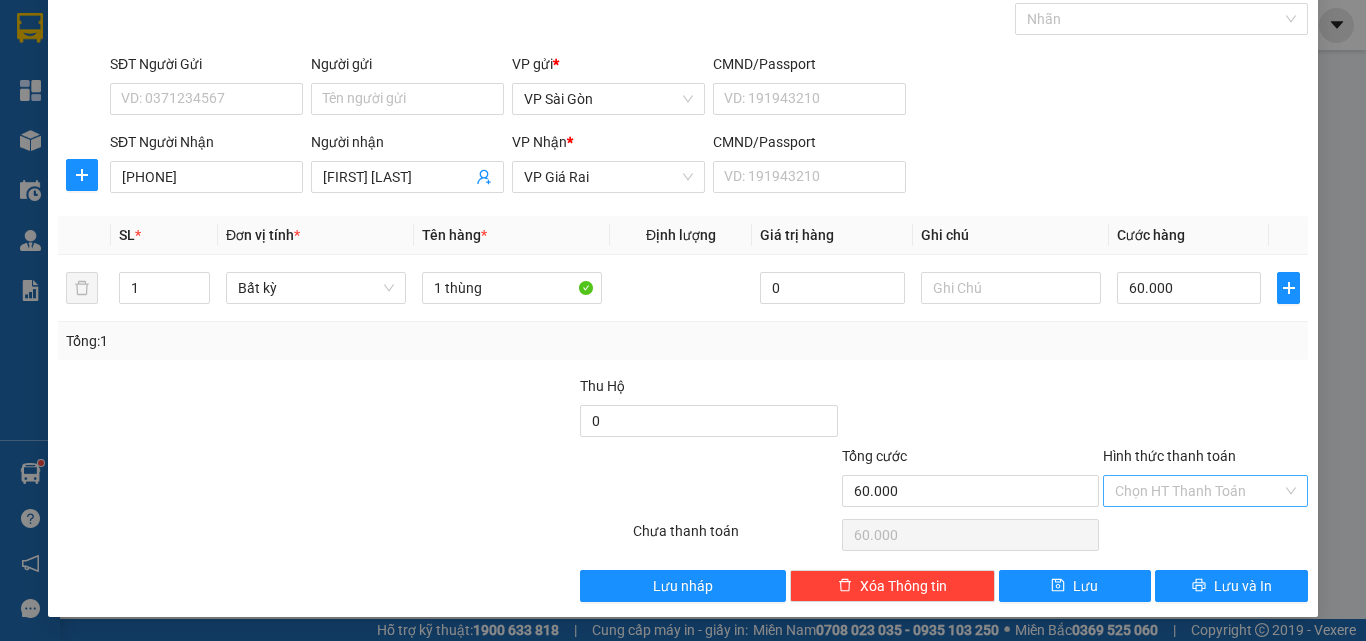 click on "Hình thức thanh toán" at bounding box center [1198, 491] 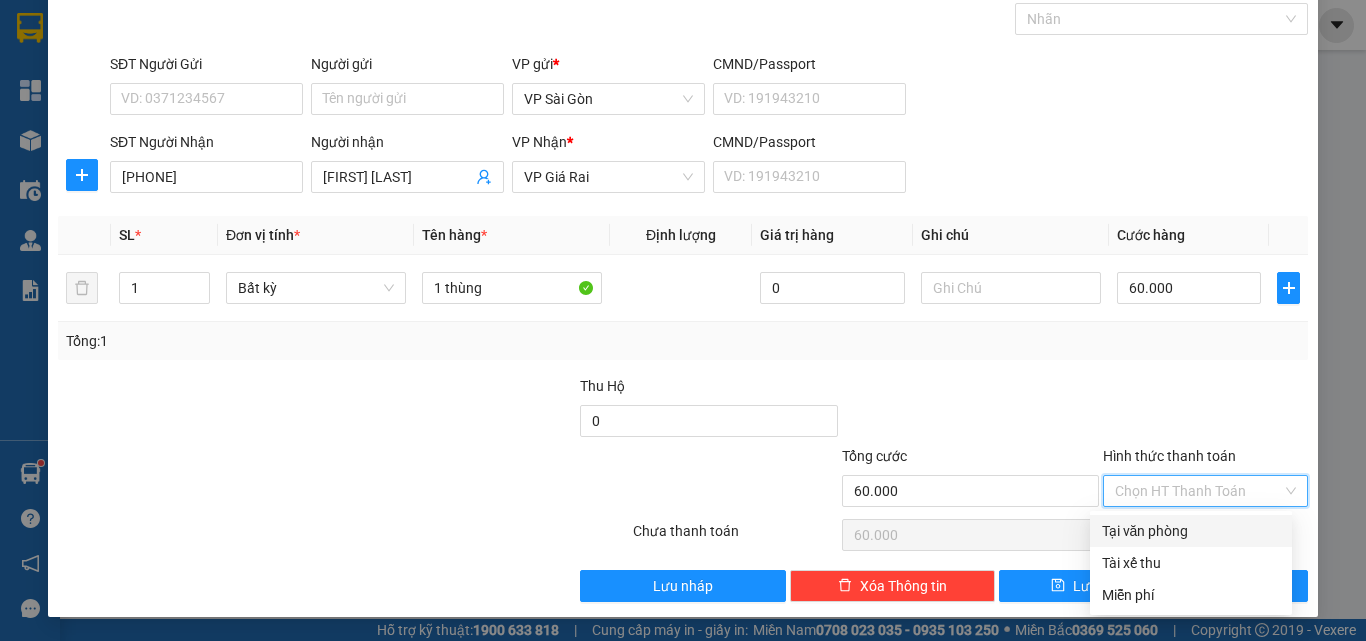 click on "Tại văn phòng" at bounding box center (1191, 531) 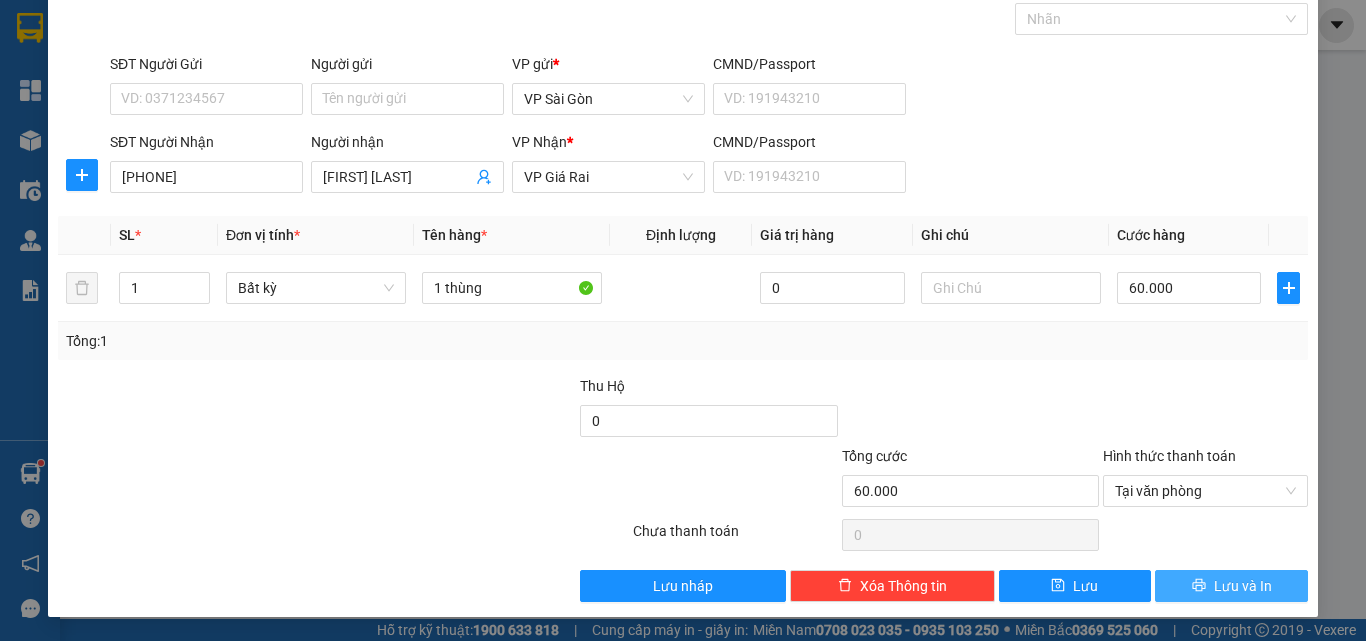 click on "Lưu và In" at bounding box center (1243, 586) 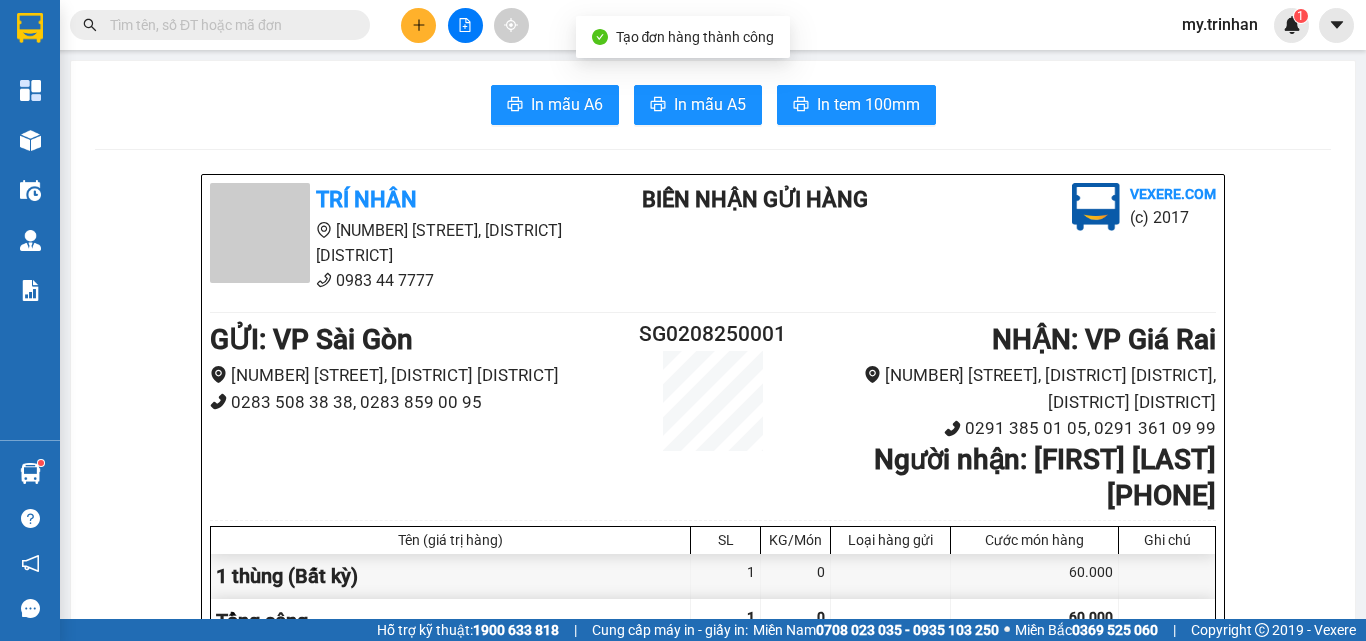 click on "In mẫu A6
In mẫu A5
In tem 100mm
TRÍ NHÂN   [NUMBER] [STREET], [DISTRICT] [DISTRICT]    [PHONE] BIÊN NHẬN GỬI HÀNG Vexere.com (c) 2017 GỬI :   VP Sài Gòn   [NUMBER] [STREET], [DISTRICT]   [PHONE], [PHONE] SG0208250001 NHẬN :   VPGiá Rai   [NUMBER] [STREET], [DISTRICT] [DISTRICT]   [PHONE], [PHONE] Người nhận :   [FIRST] [LAST] [PHONE] Tên (giá trị hàng) SL KG/Món Loại hàng gửi Cước món hàng Ghi chú 1 thùng  (Bất kỳ) 1 0 60.000 Tổng cộng 1 0 60.000 Loading... Cước Rồi   : 60.000 Tổng phải thu: 0 Người gửi hàng xác nhận (đã đồng ý và ký tên) [TIME], ngày [DATE] tháng [DATE] năm [DATE] NV nhận hàng (Kí và ghi rõ họ tên) Diễm My  Quy định nhận/gửi hàng : Quý khách tự thông báo cho người nhà ra nhận hàng, mang theo điện thoại hoặc chứng mình người nhận hàng. Nhà xe không chịu trách nhiệm đối với hàng hoá bị nhà nước cấm. TRÍ NHÂN" at bounding box center (713, 1327) 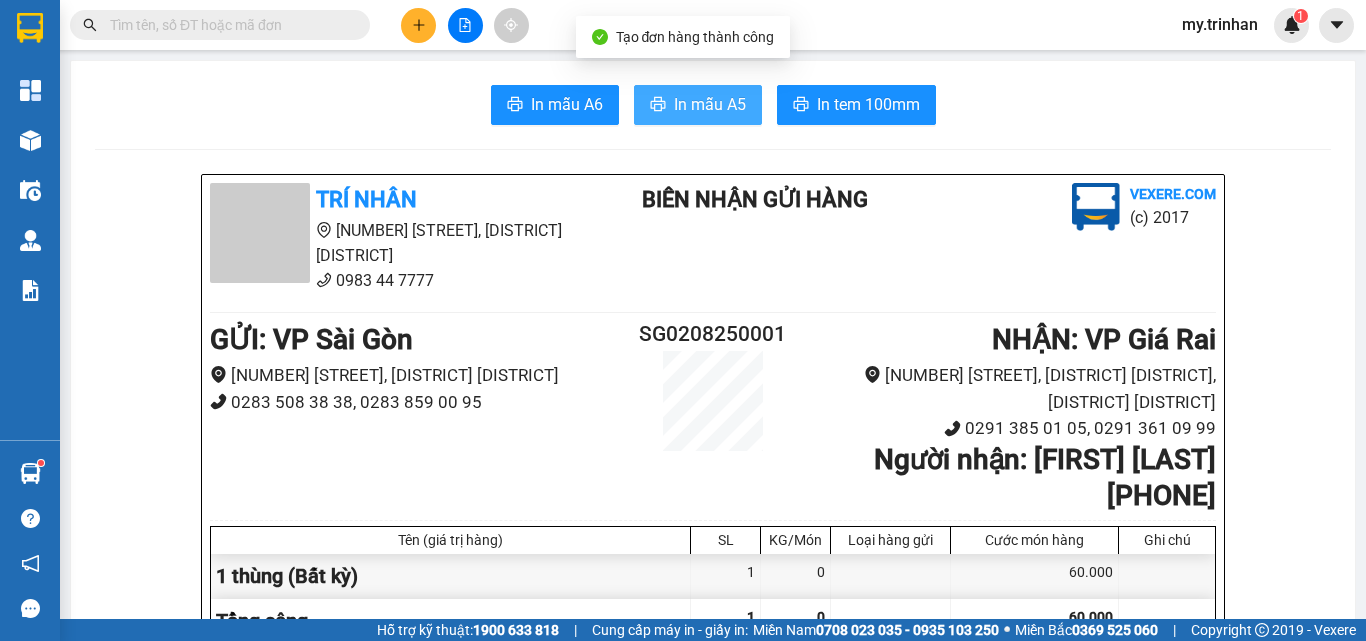 click on "In mẫu A5" at bounding box center (710, 104) 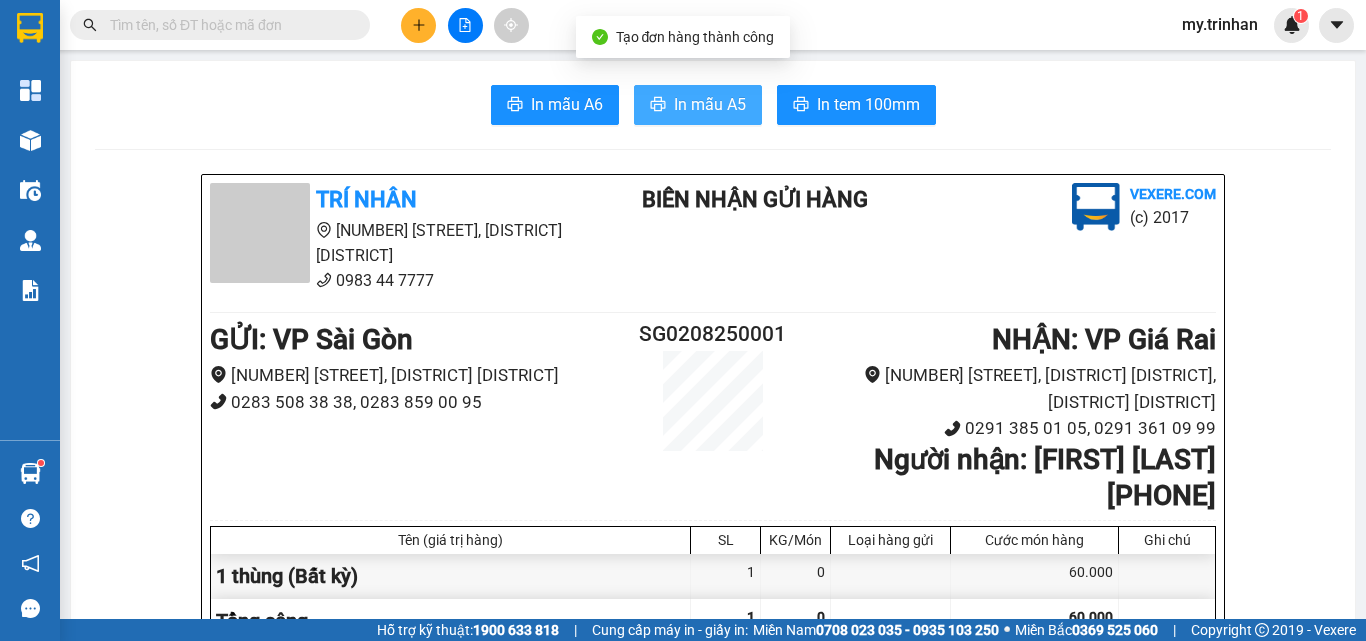 scroll, scrollTop: 0, scrollLeft: 0, axis: both 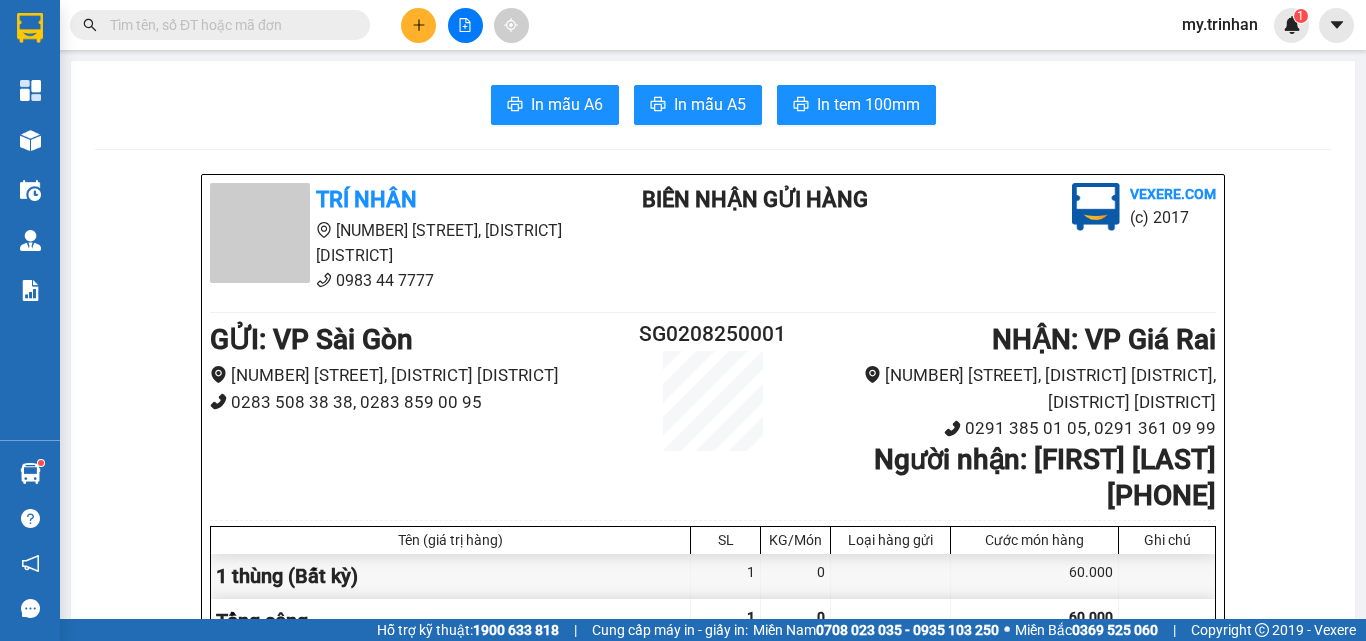 click 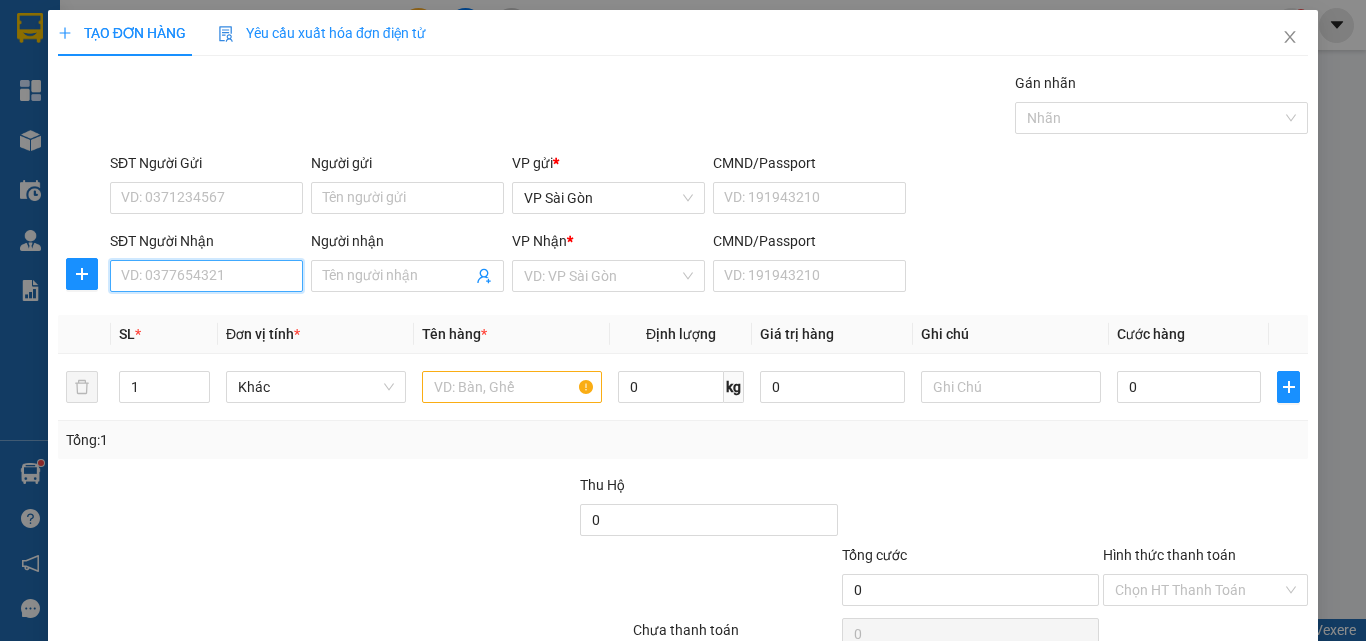 click on "SĐT Người Nhận" at bounding box center [206, 276] 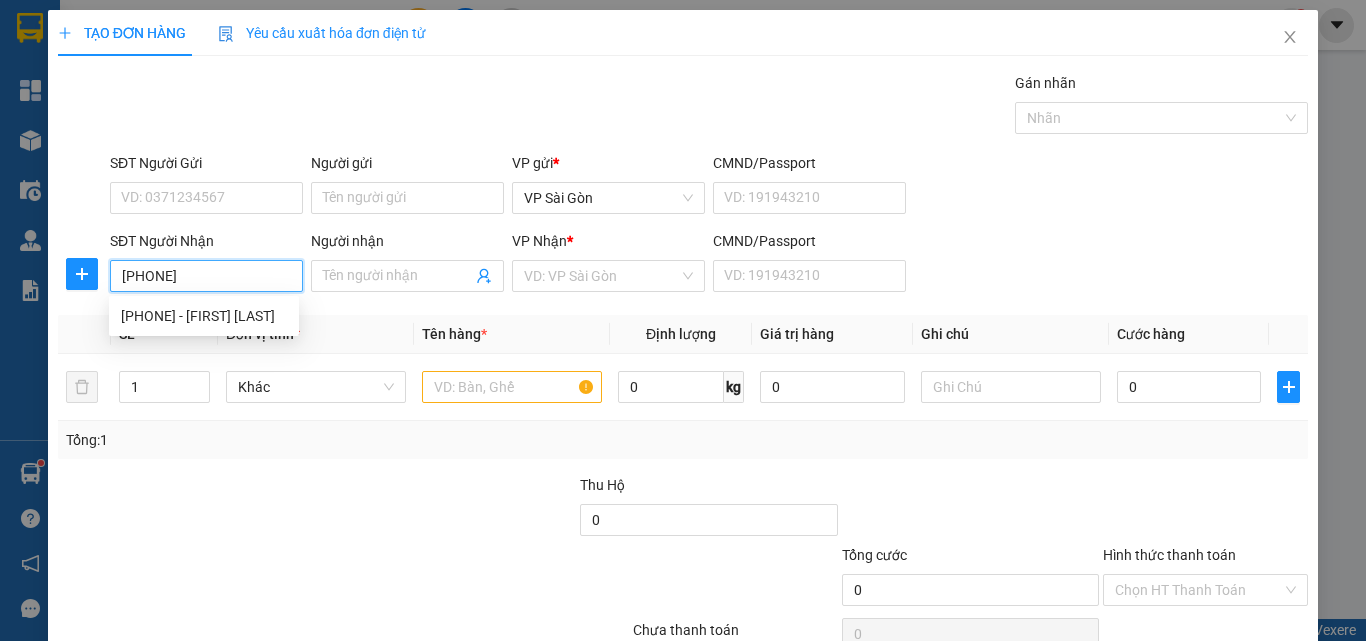 type on "0941404787" 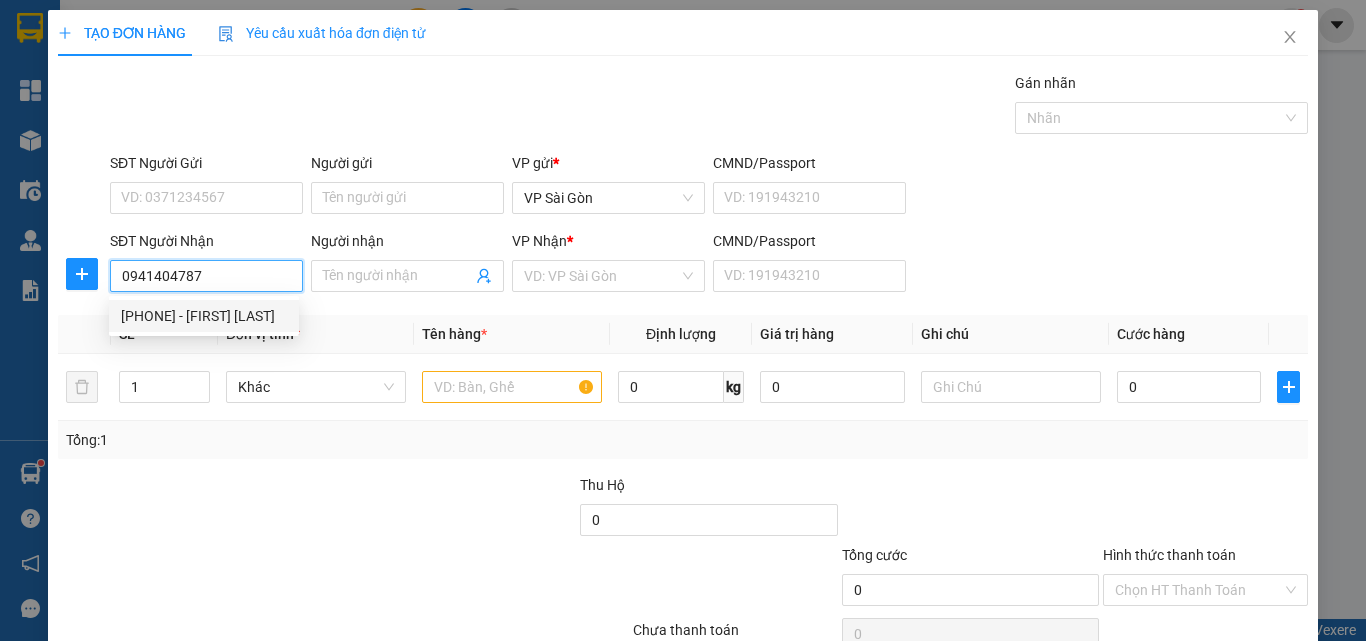 click on "[PHONE] - [FIRST] [LAST]" at bounding box center [204, 316] 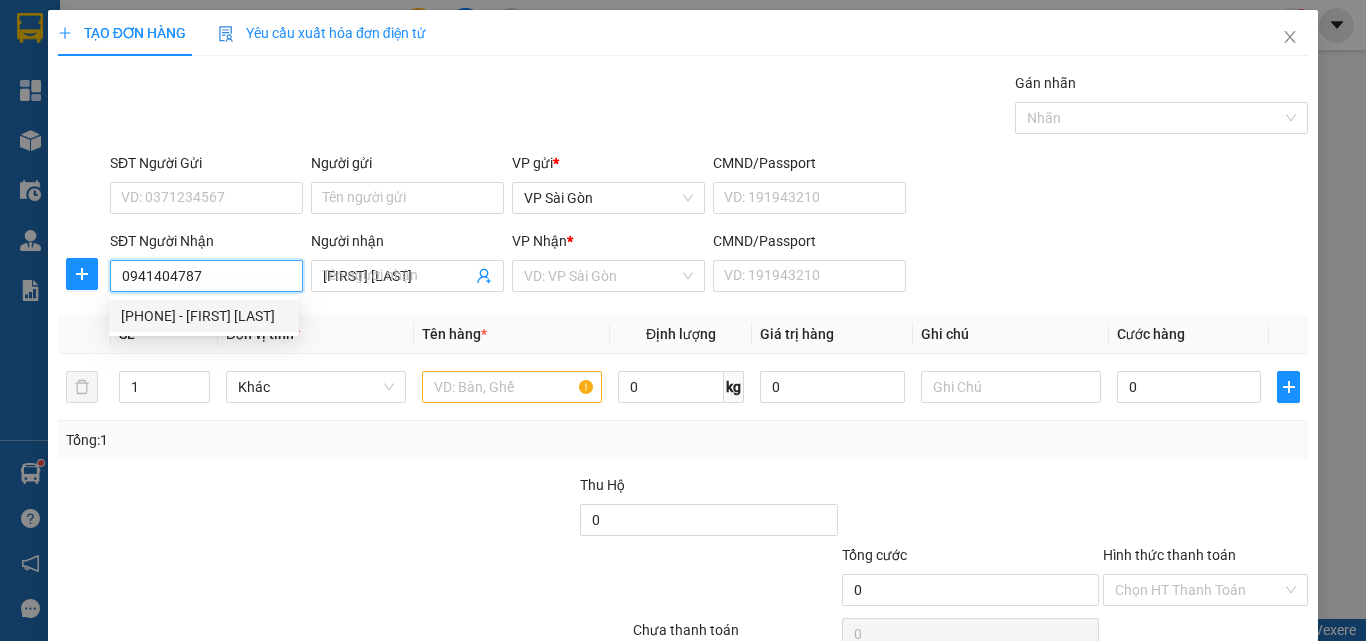 type on "200.000" 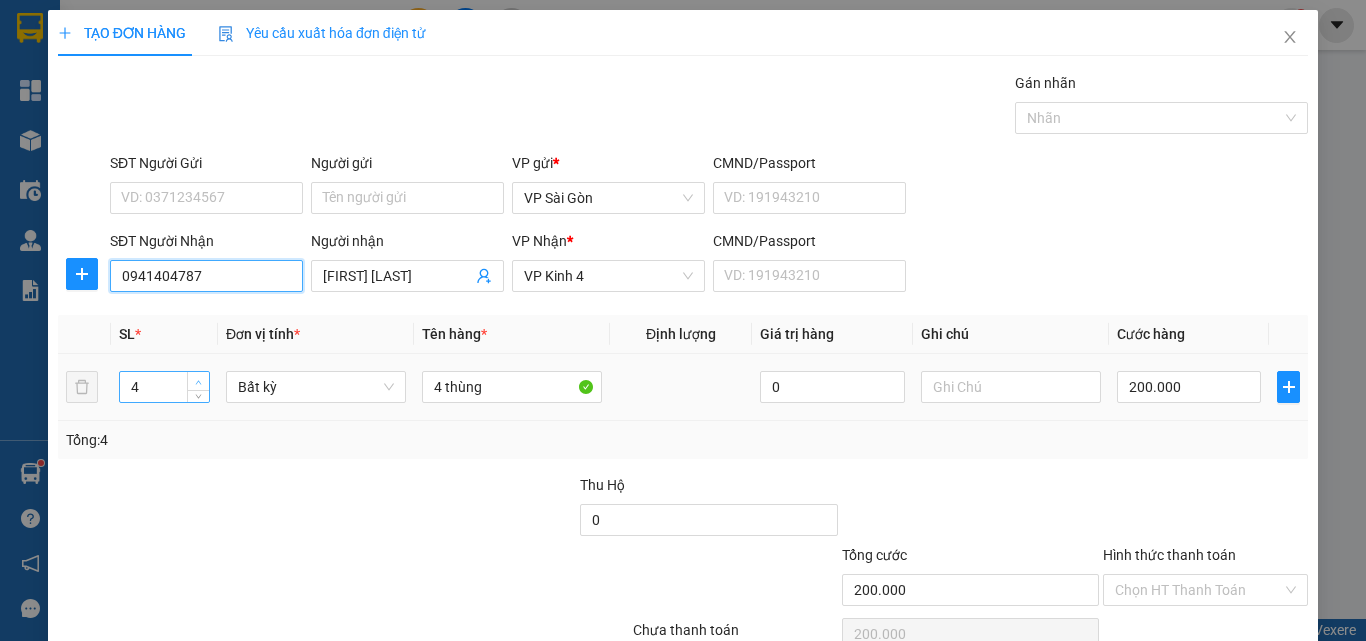 type on "0941404787" 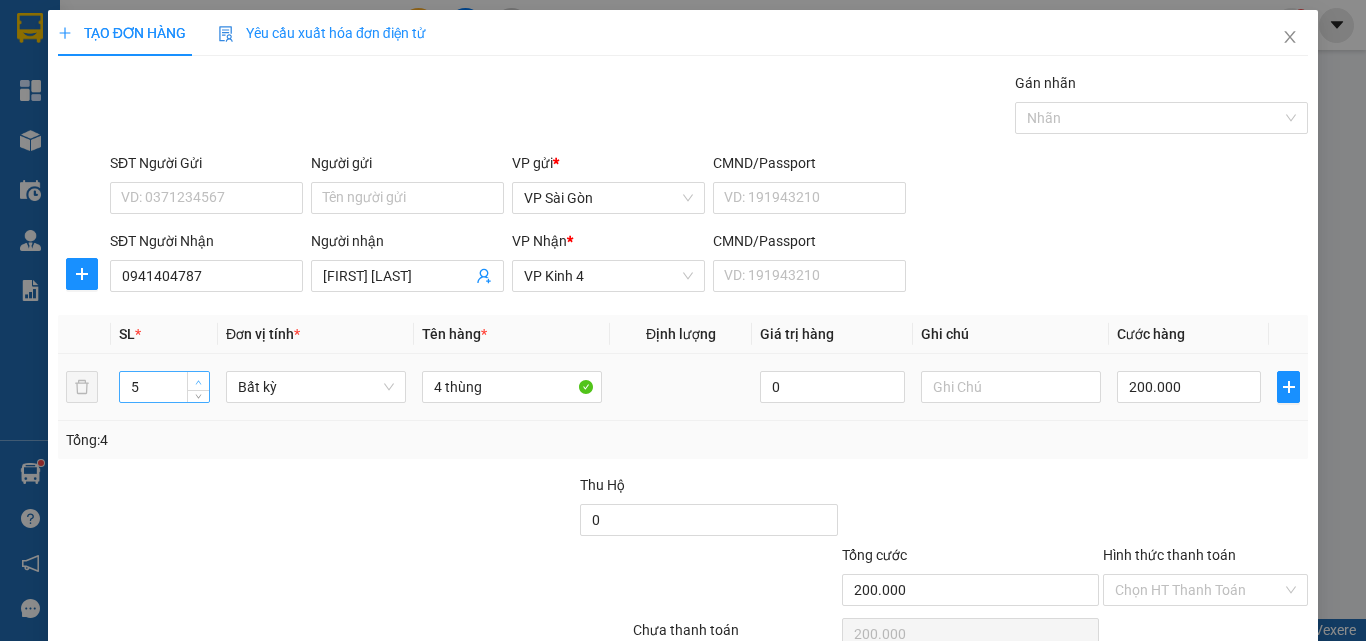 click at bounding box center (199, 382) 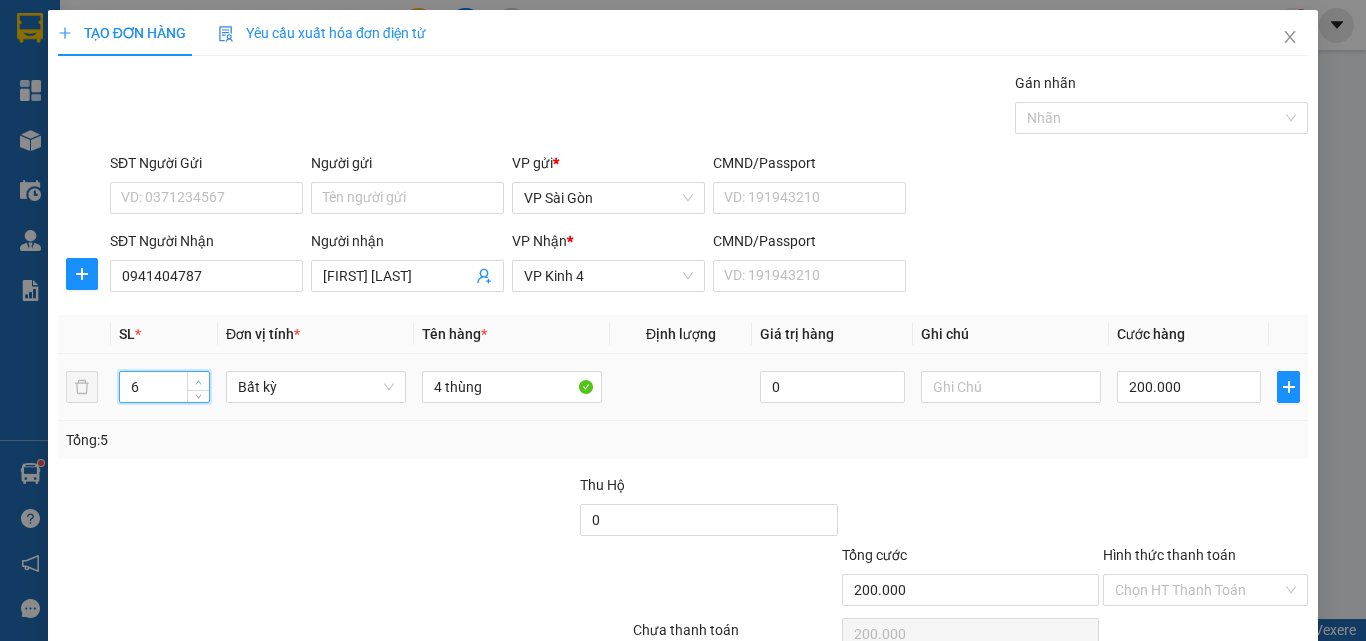 click at bounding box center [199, 382] 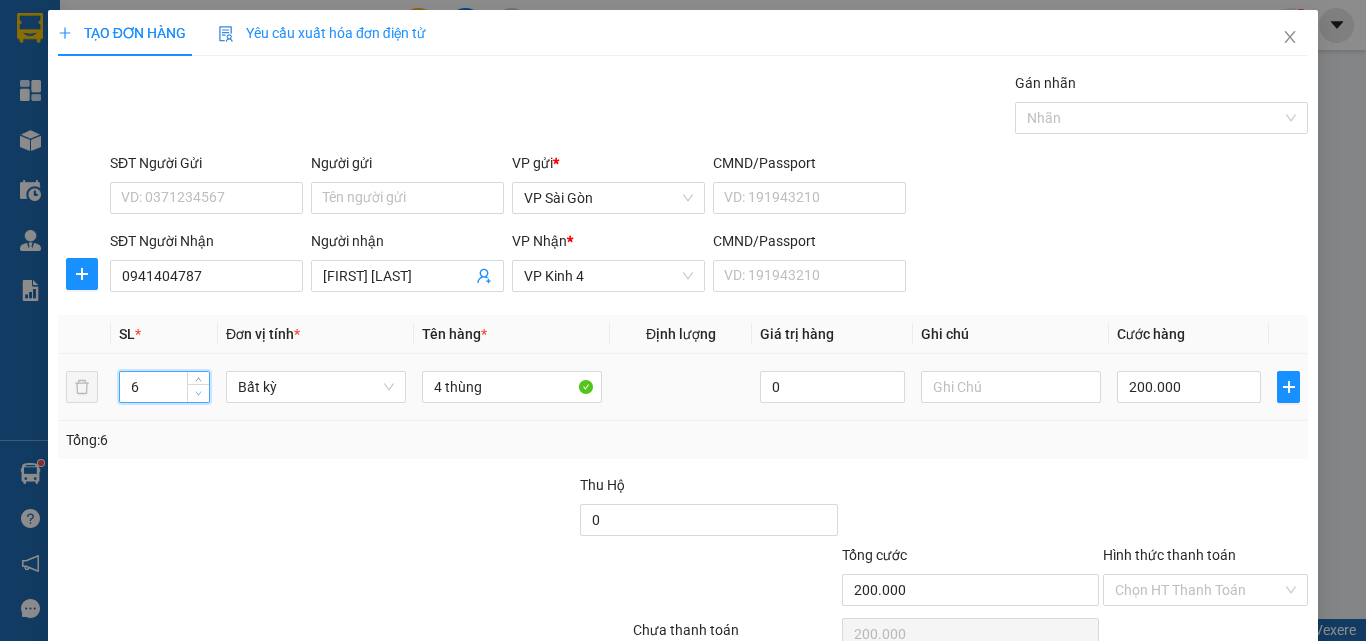type on "5" 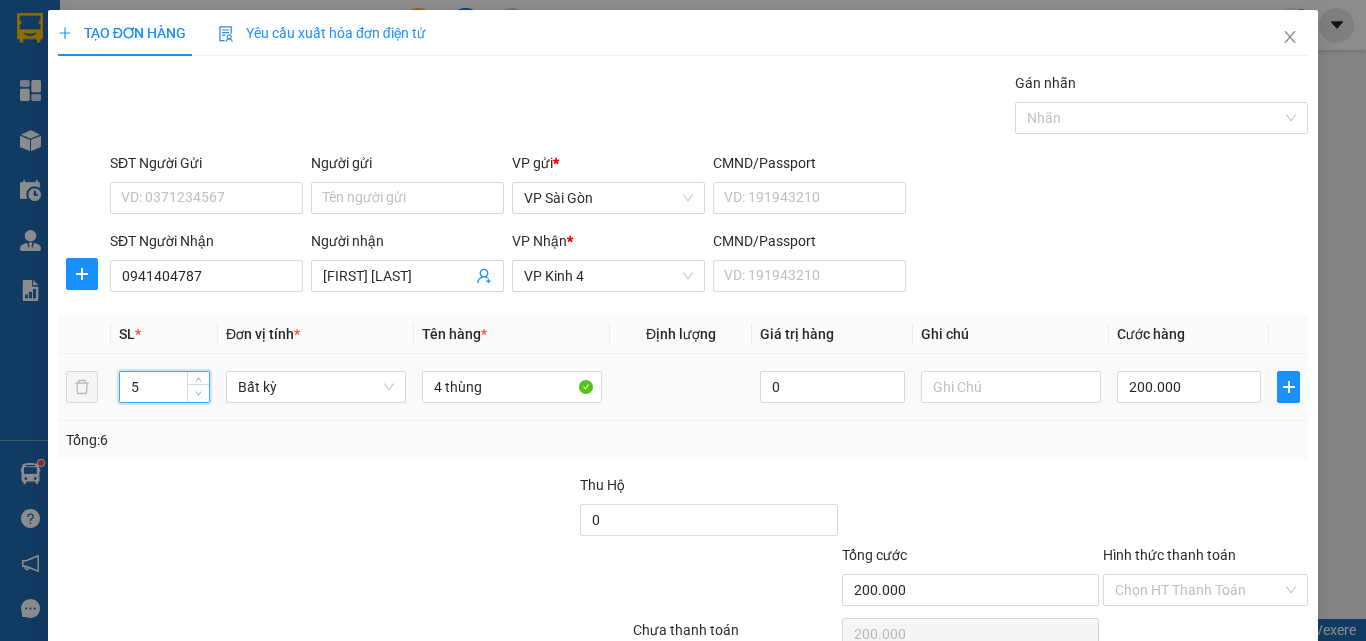 click 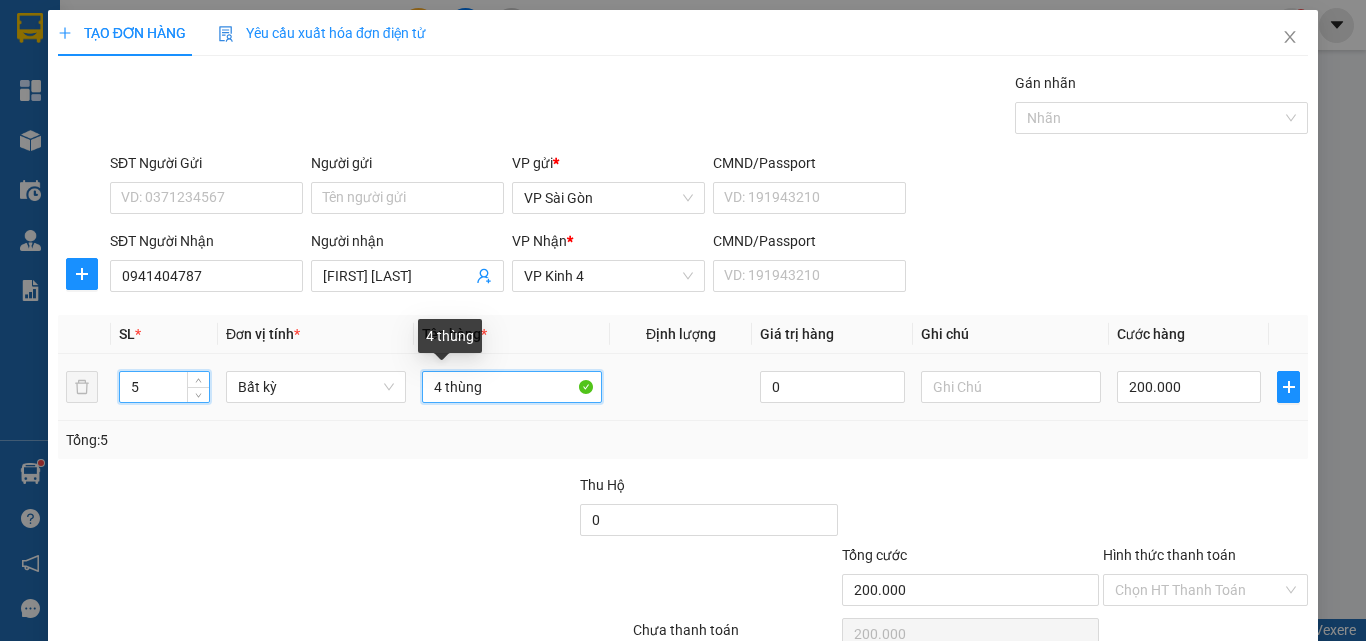 drag, startPoint x: 434, startPoint y: 389, endPoint x: 404, endPoint y: 394, distance: 30.413813 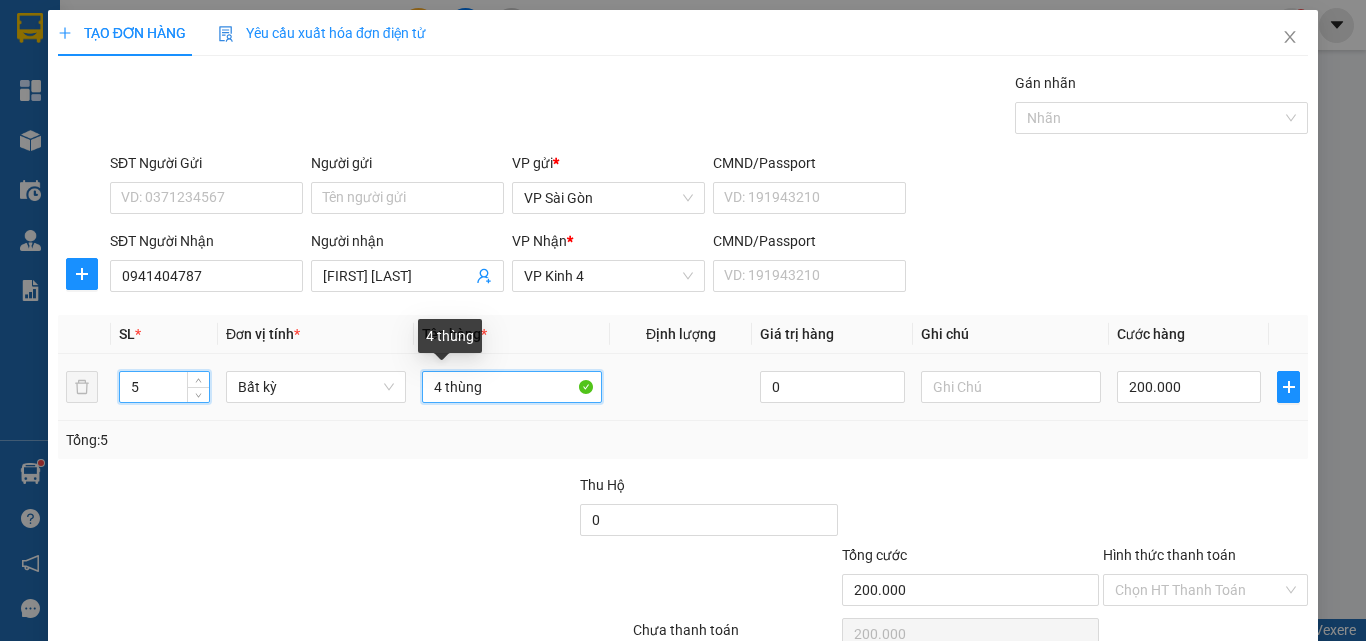 click on "4 thùng" at bounding box center (512, 387) 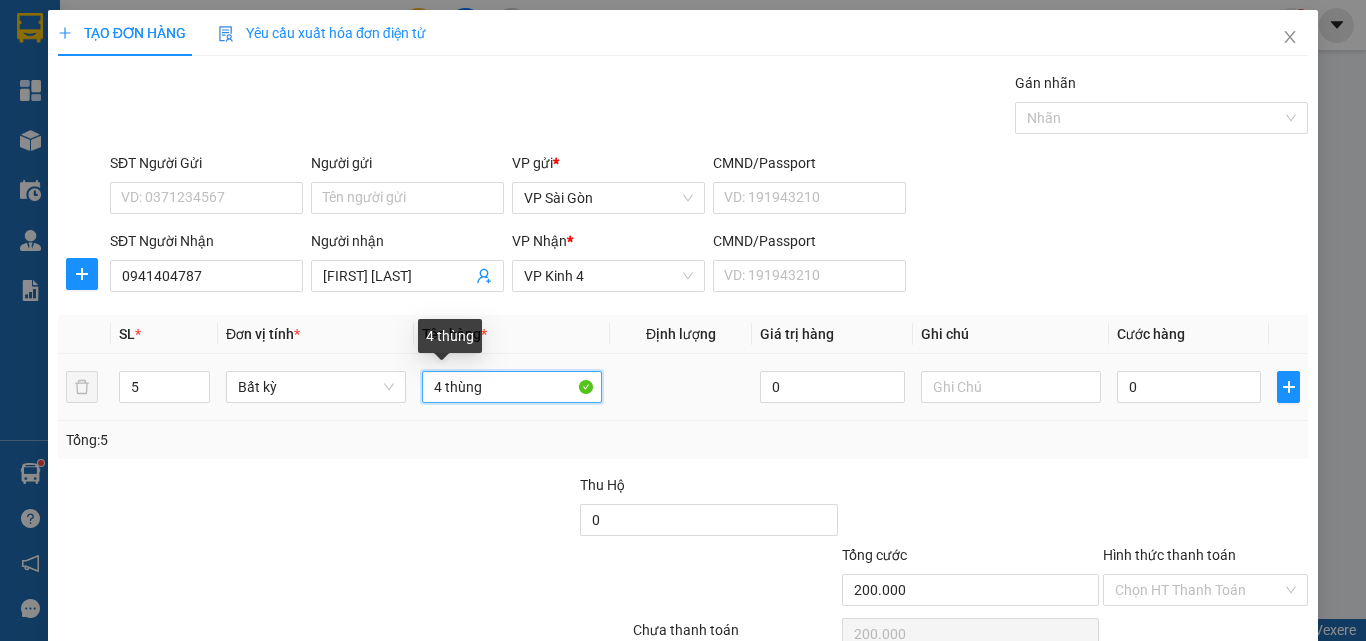 type on "0" 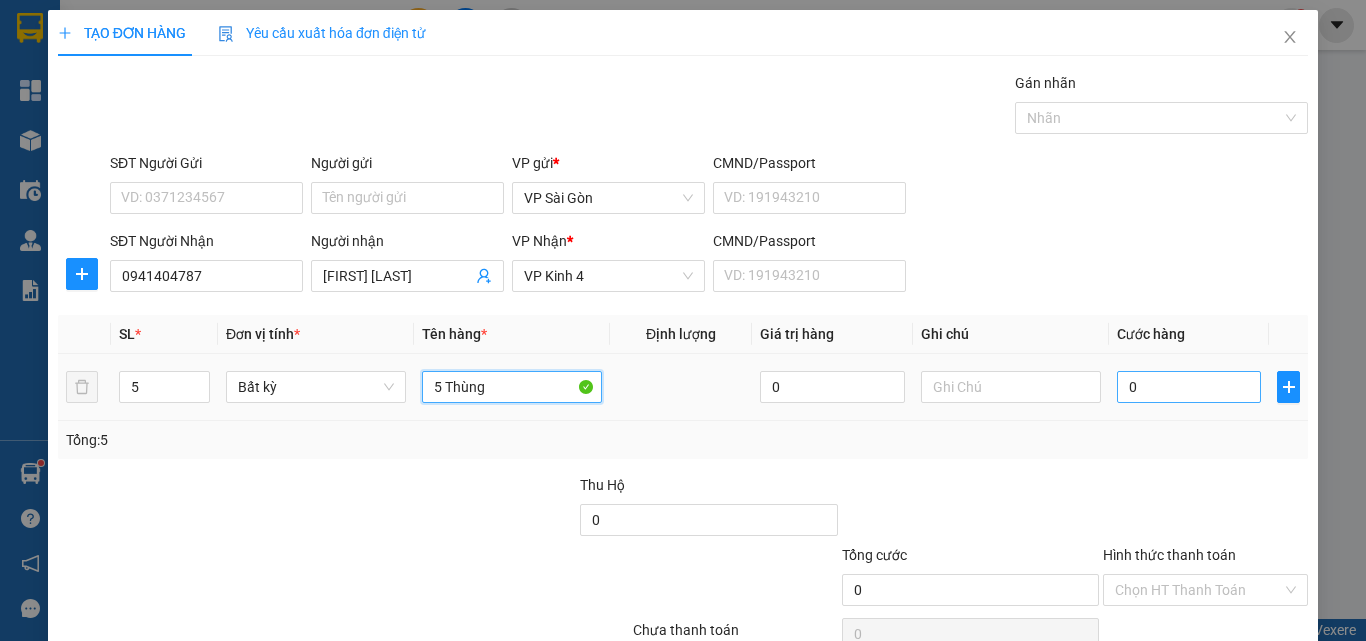type on "5 Thùng" 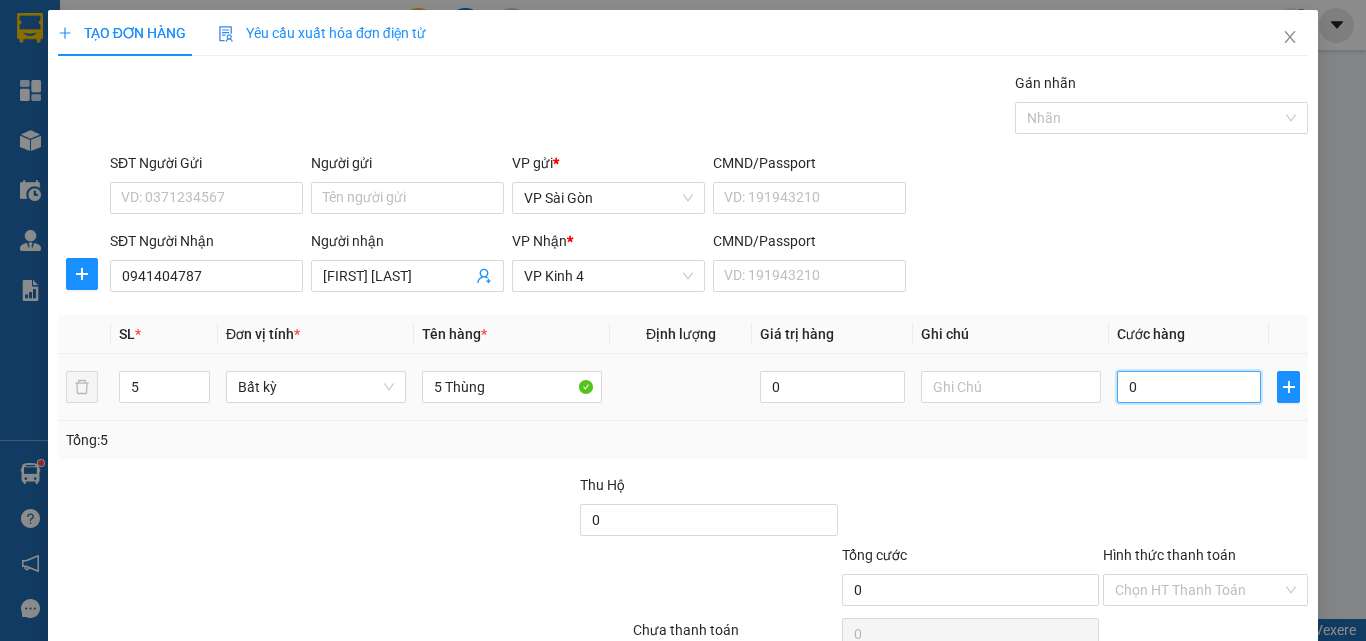 click on "0" at bounding box center [1189, 387] 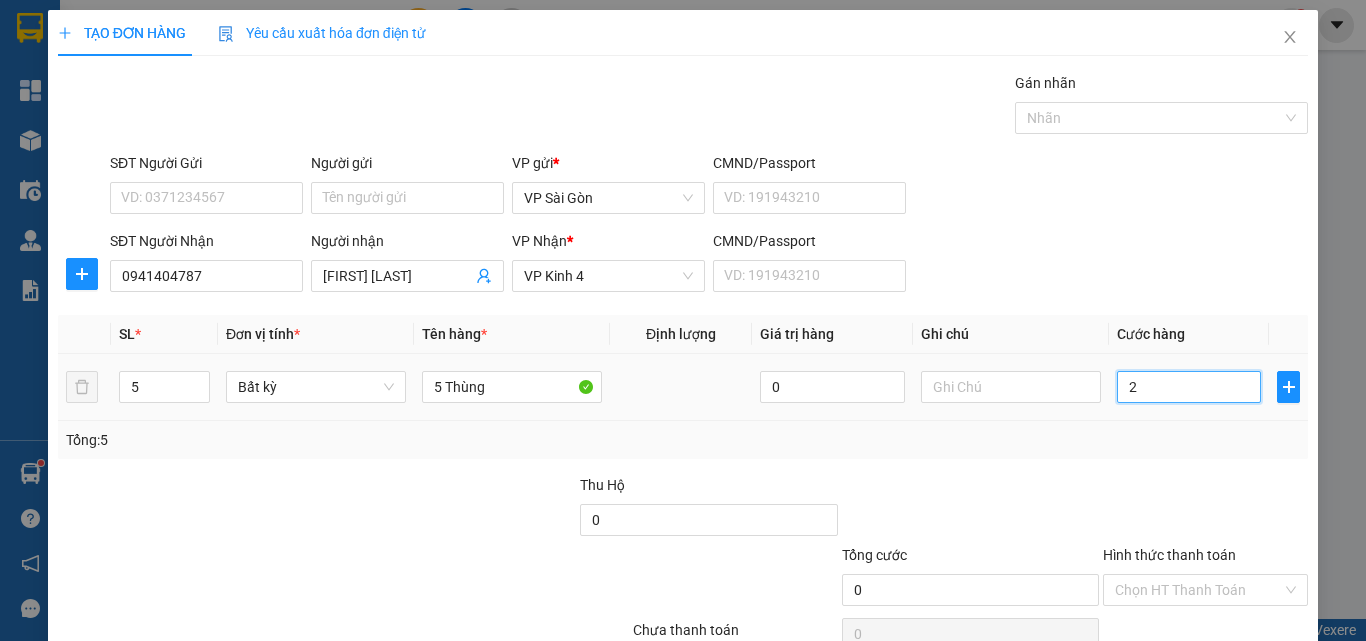 type on "2" 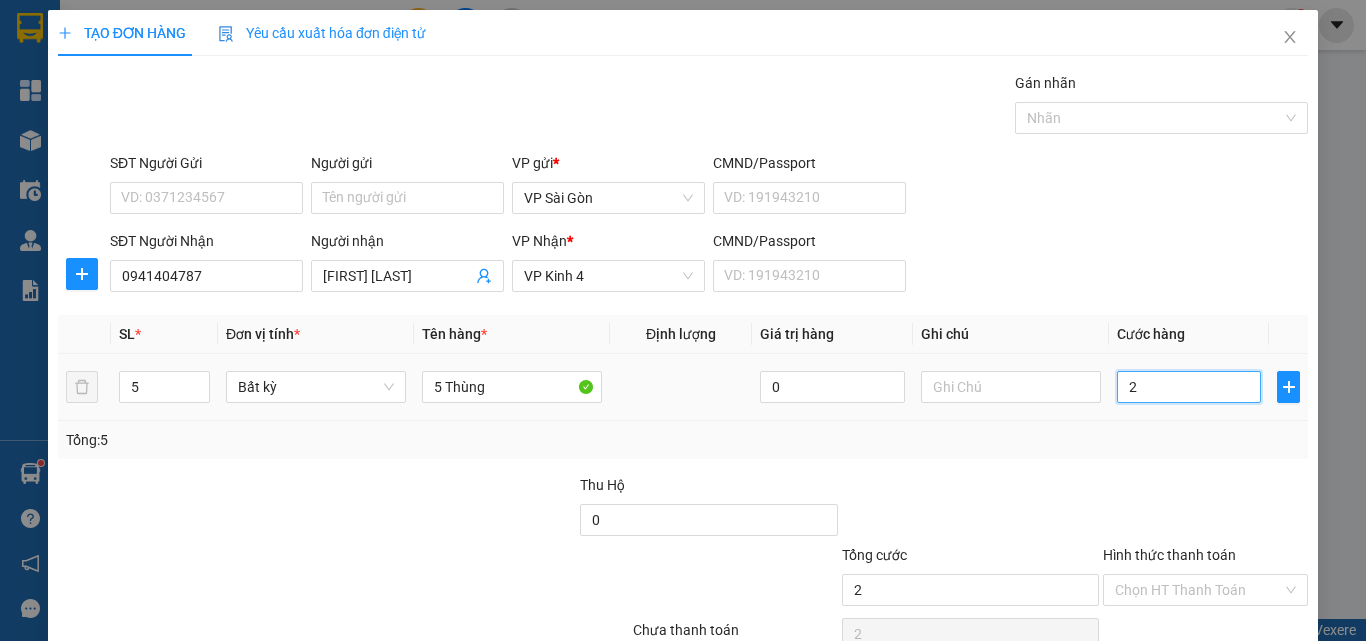 type on "20" 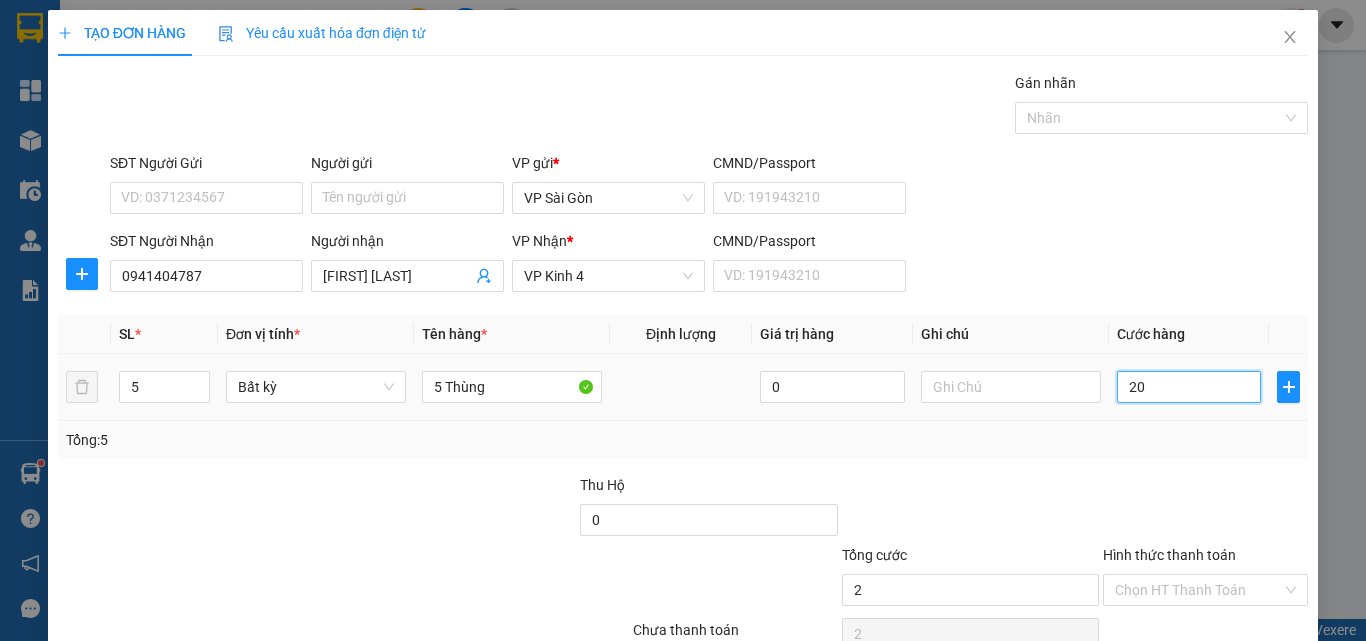type on "20" 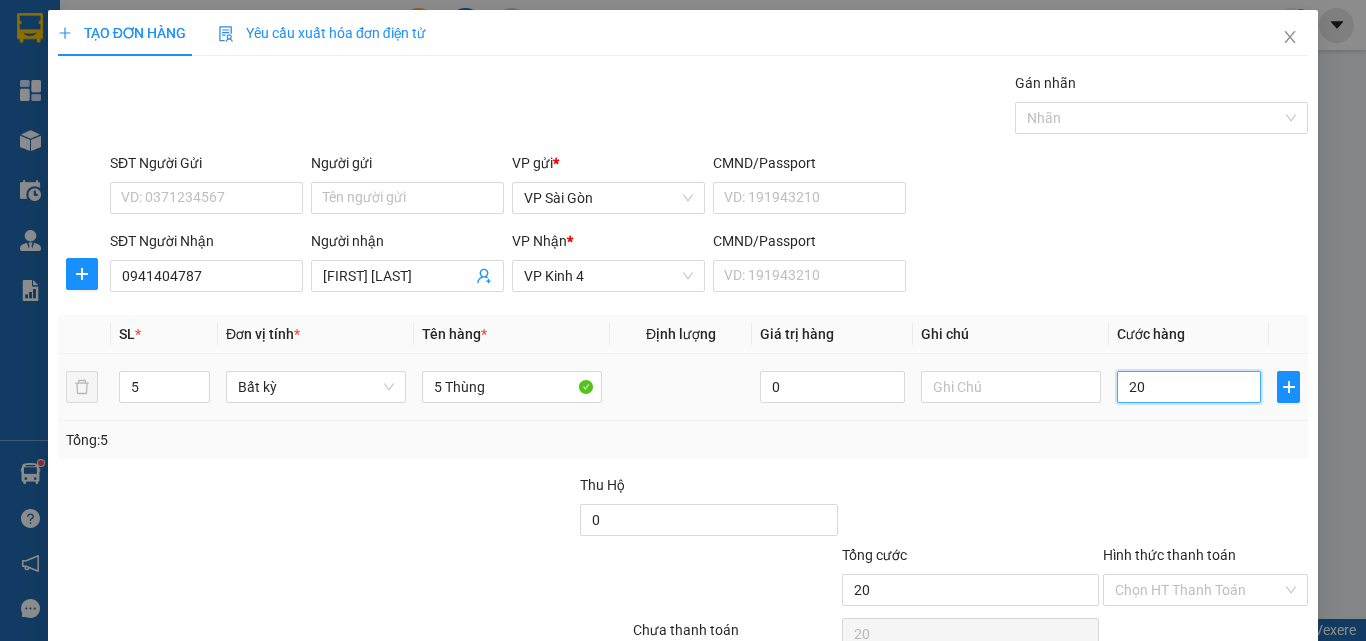 type on "200" 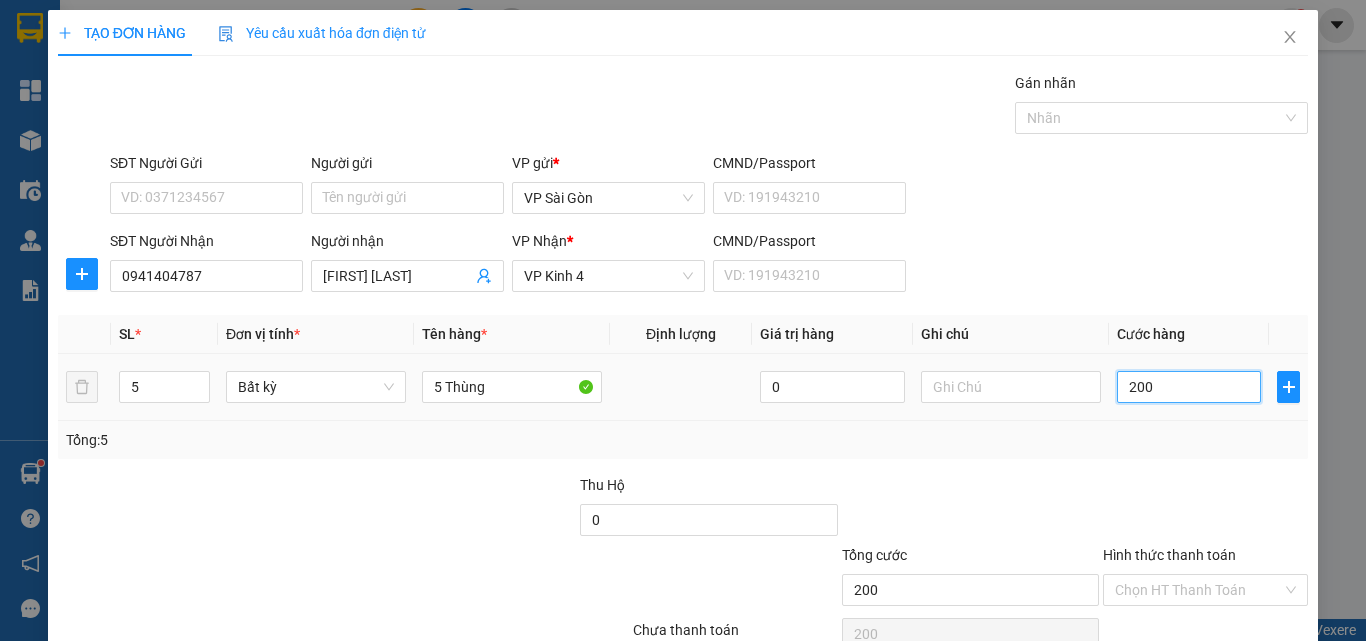 type on "200" 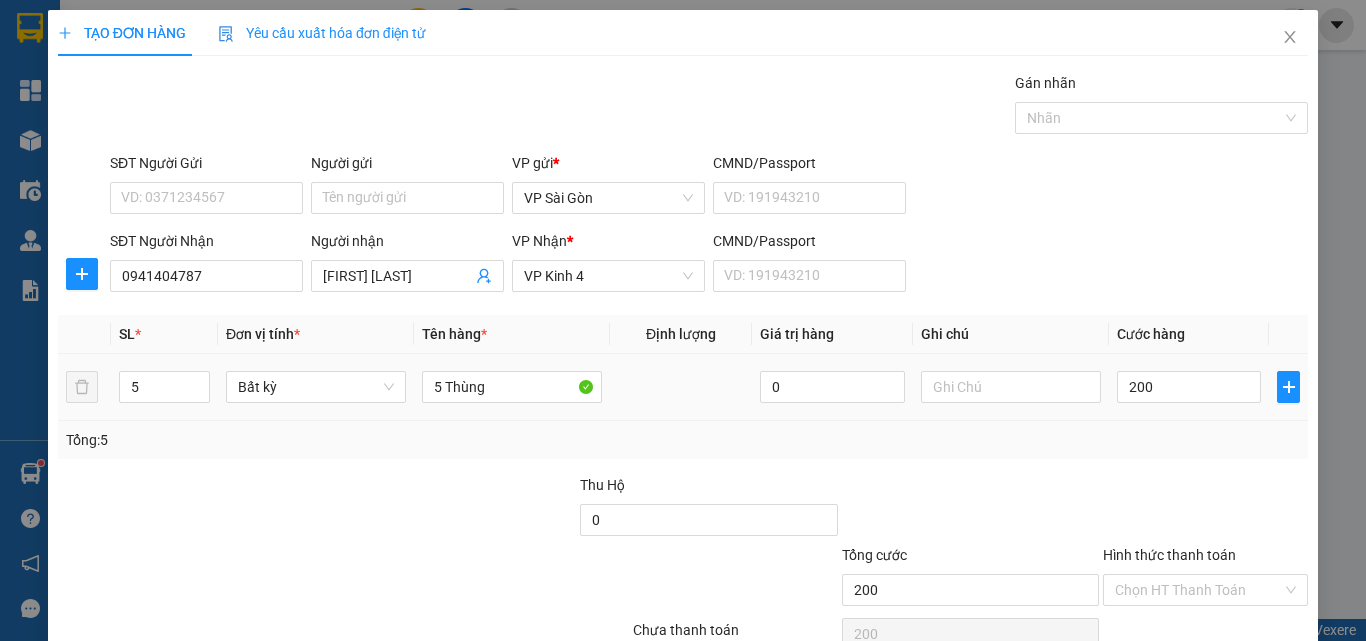 type on "200.000" 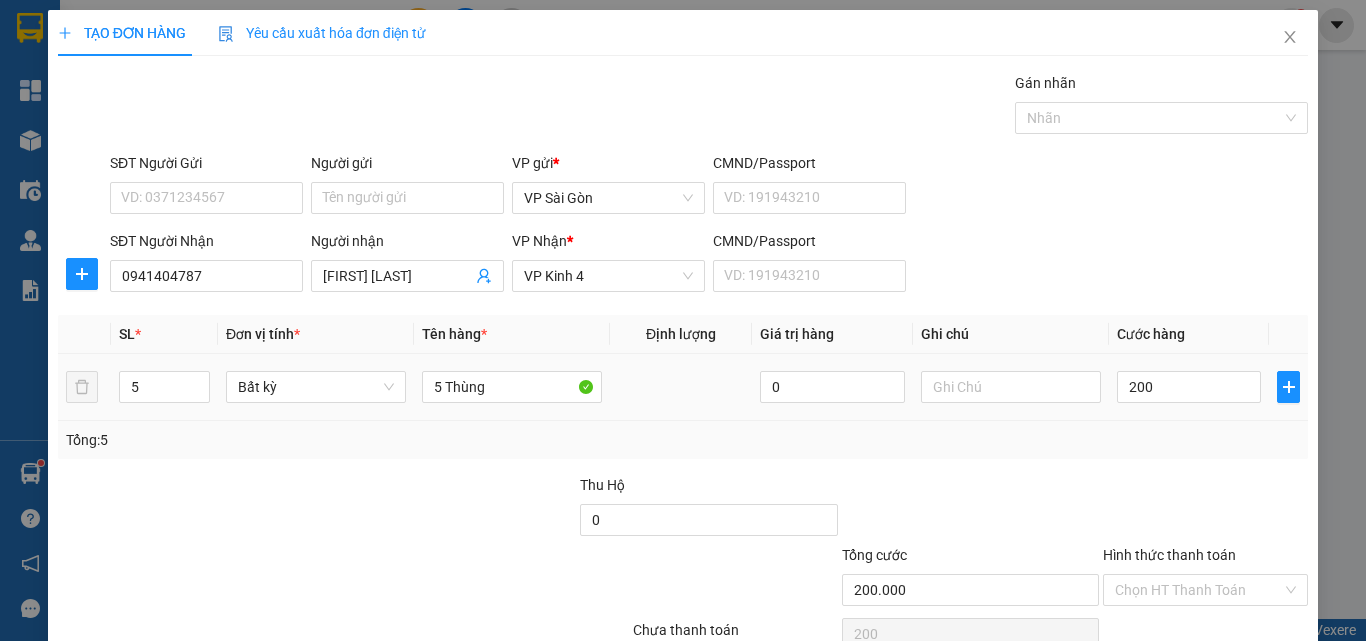 type on "200.000" 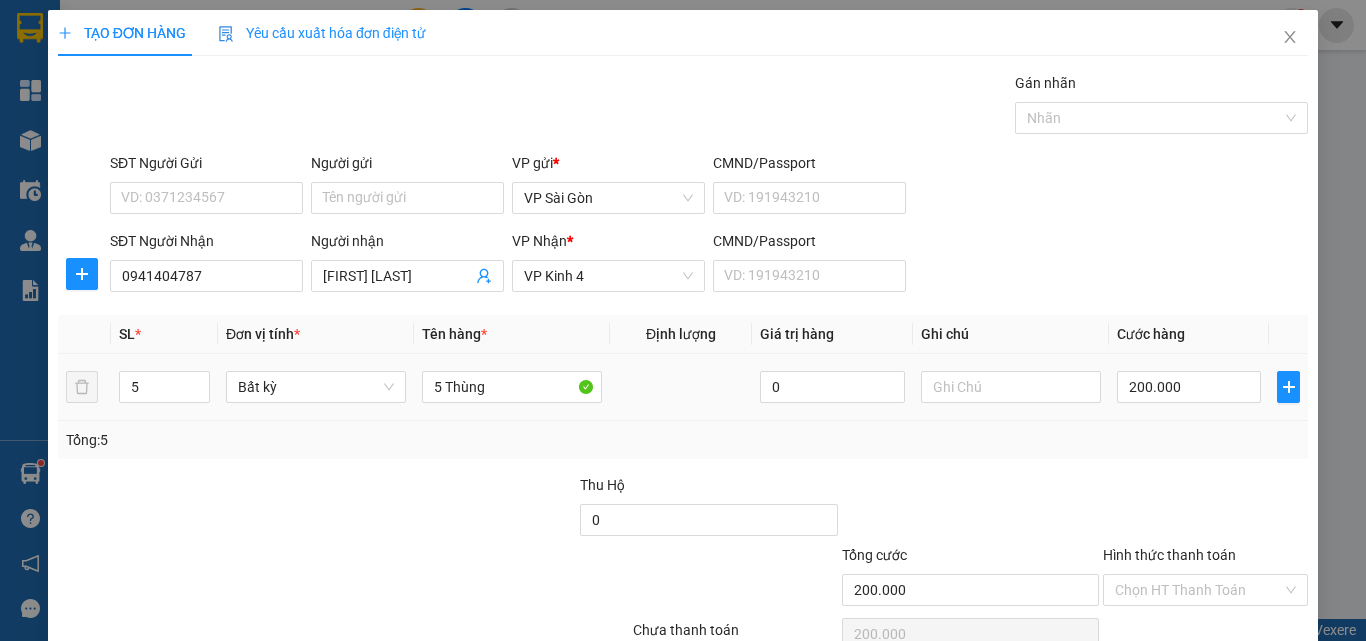 click on "Transit Pickup Surcharge Ids Transit Deliver Surcharge Ids Transit Deliver Surcharge Transit Deliver Surcharge Gói vận chuyển  * Tiêu chuẩn Gán nhãn   Nhãn SĐT Người Gửi VD: [PHONE] Người gửi Tên người gửi VP gửi  * VP Sài Gòn CMND/Passport VD: [ID_NUMBER] SĐT Người Nhận [PHONE] Người nhận [FIRST] [LAST] VP Nhận  * VP Kinh 4 CMND/Passport VD: [ID_NUMBER] SL  * Đơn vị tính  * Tên hàng  * Định lượng Giá trị hàng Ghi chú Cước hàng                   5 Bất kỳ 5 Thùng 0 200.000 Tổng:  5 Thu Hộ 0 Tổng cước 200.000 Hình thức thanh toán Chọn HT Thanh ToánSố tiền thu trước 0 Chưa thanh toán 200.000 Chọn HT Thanh Toán Lưu nháp Xóa Thông tin Lưu Lưu và In 5 Thùng" at bounding box center (683, 386) 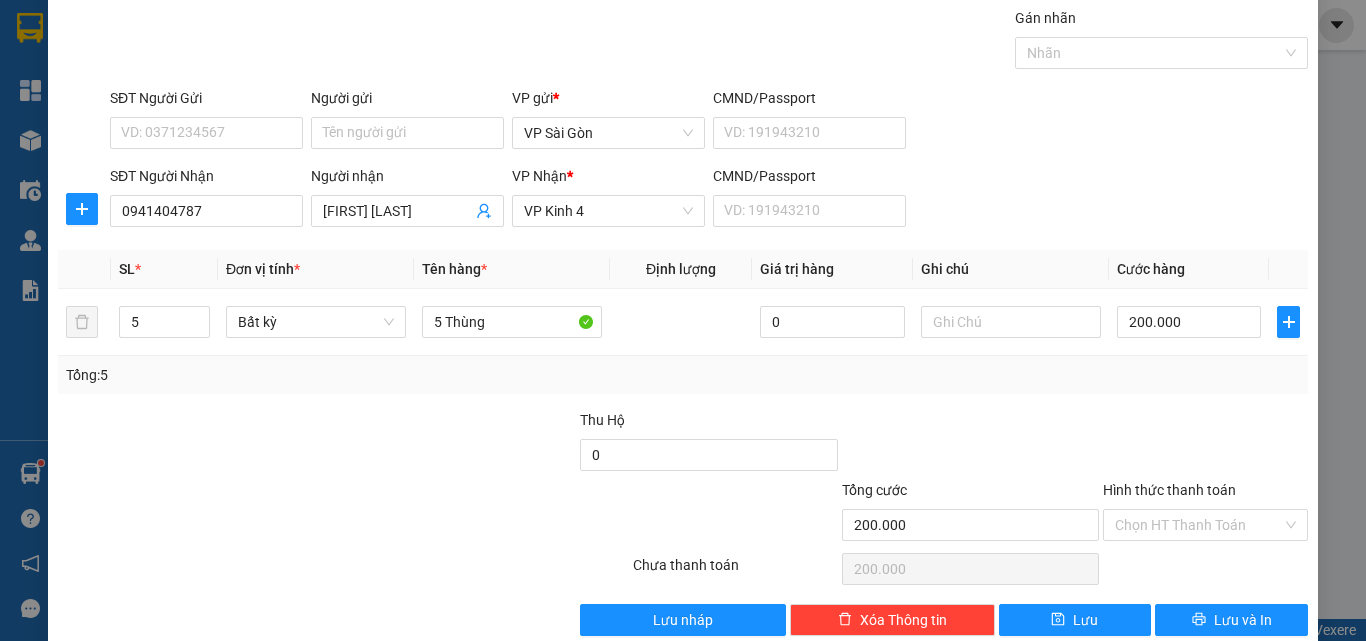 scroll, scrollTop: 99, scrollLeft: 0, axis: vertical 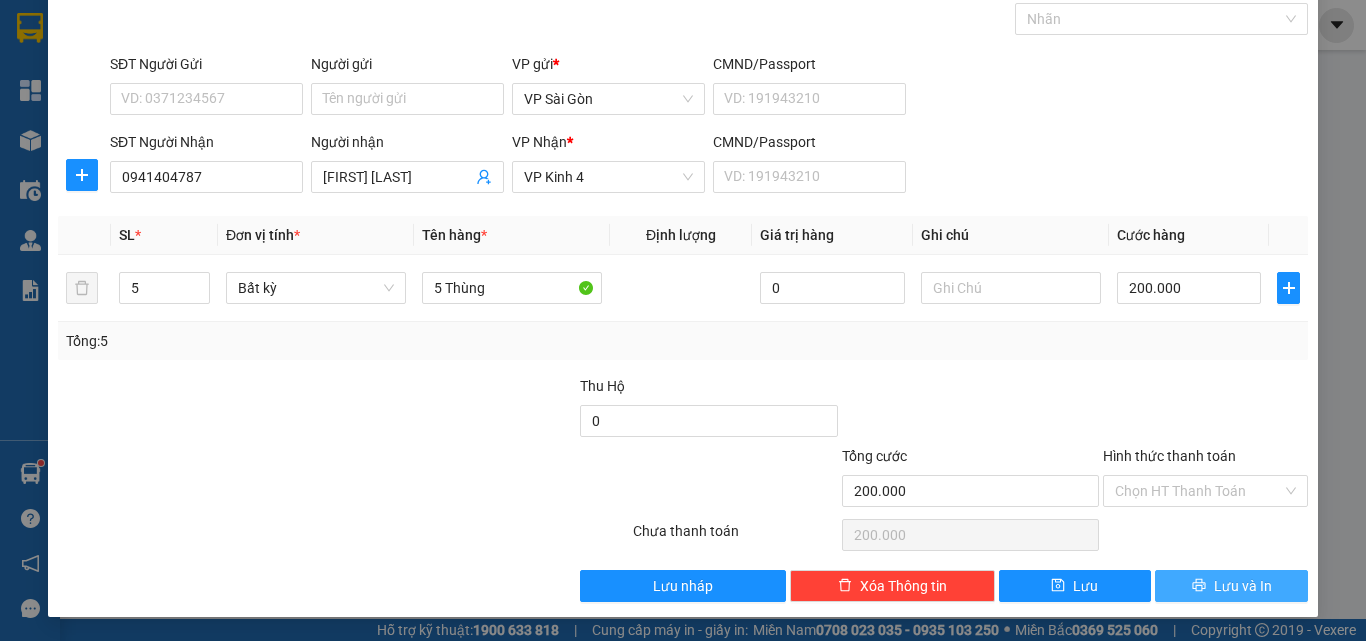 click 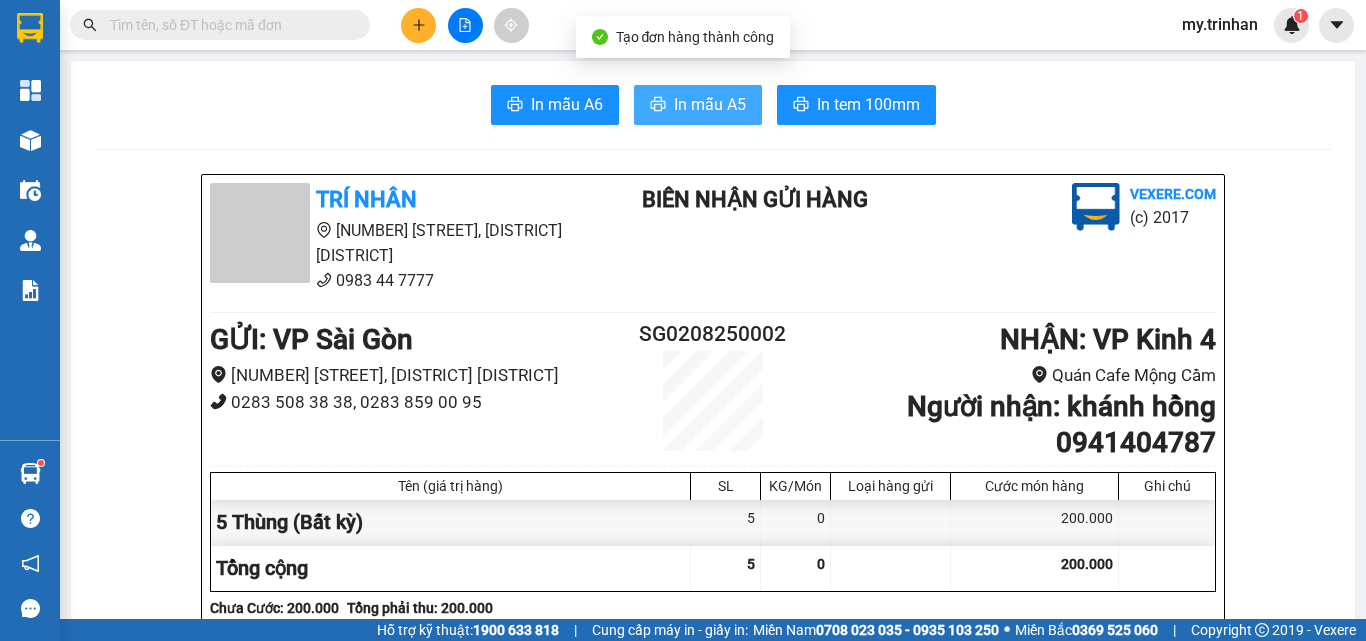 click 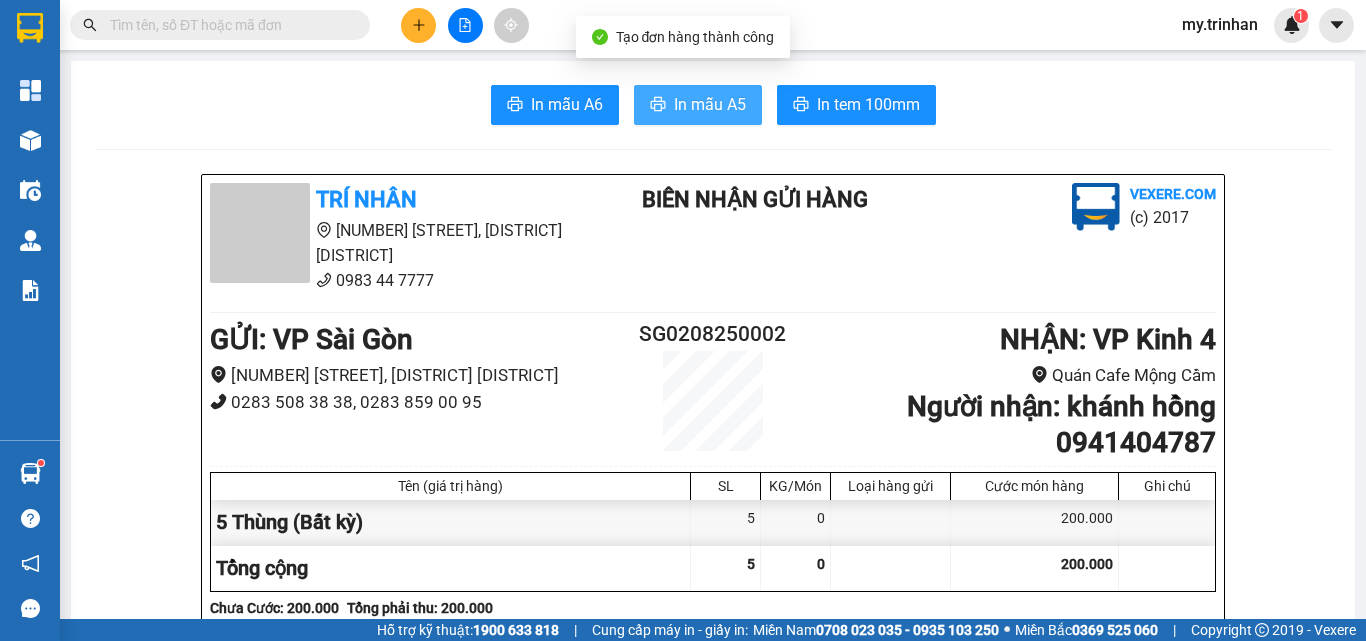 scroll, scrollTop: 0, scrollLeft: 0, axis: both 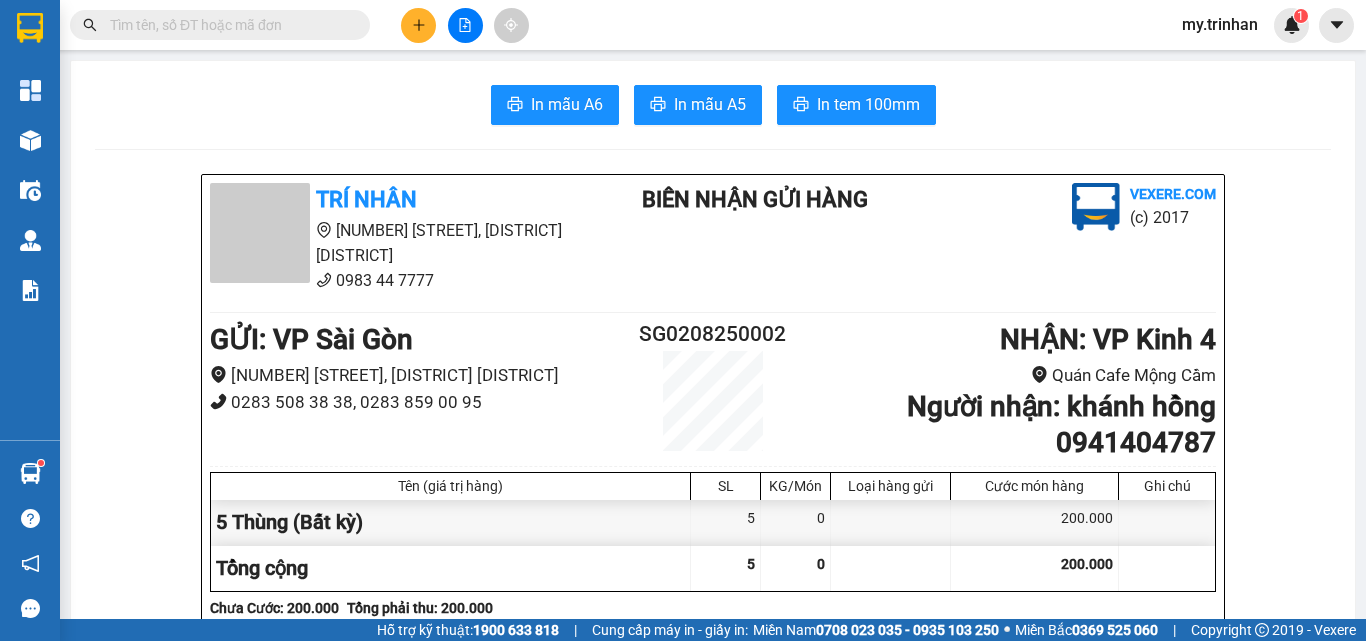 click on "TRÍ NHÂN   [NUMBER] [STREET], [DISTRICT] [DISTRICT]    [PHONE] BIÊN NHẬN GỬI HÀNG Vexere.com (c) 2017 GỬI :   VP Sài Gòn   [NUMBER] [STREET], [DISTRICT]   [PHONE], [PHONE] SG0208250002 NHẬN :   VP Kinh 4   Quán Cafe Mộng Cầm Người nhận :   [FIRST] [LAST]  [PHONE] Tên (giá trị hàng) SL KG/Món Loại hàng gửi Cước món hàng Ghi chú 5 Thùng  (Bất kỳ) 5 0 200.000 Tổng cộng 5 0 200.000 Loading... Chưa Cước : 200.000 Tổng phải thu: 200.000 Người gửi hàng xác nhận (đã đồng ý và ký tên) [TIME], ngày [DATE] tháng [DATE] năm [DATE] NV nhận hàng (Kí và ghi rõ họ tên) Diễm My  Quy định nhận/gửi hàng : Quý khách tự thông báo cho người nhà ra nhận hàng, mang theo điện thoại hoặc chứng mình người nhận hàng. Nhà xe không chịu trách nhiệm đối với hàng hoá bị nhà nước cấm. TRÍ NHÂN VP VP Sài Gòn     VP VP Kinh 4   :" at bounding box center [713, 1317] 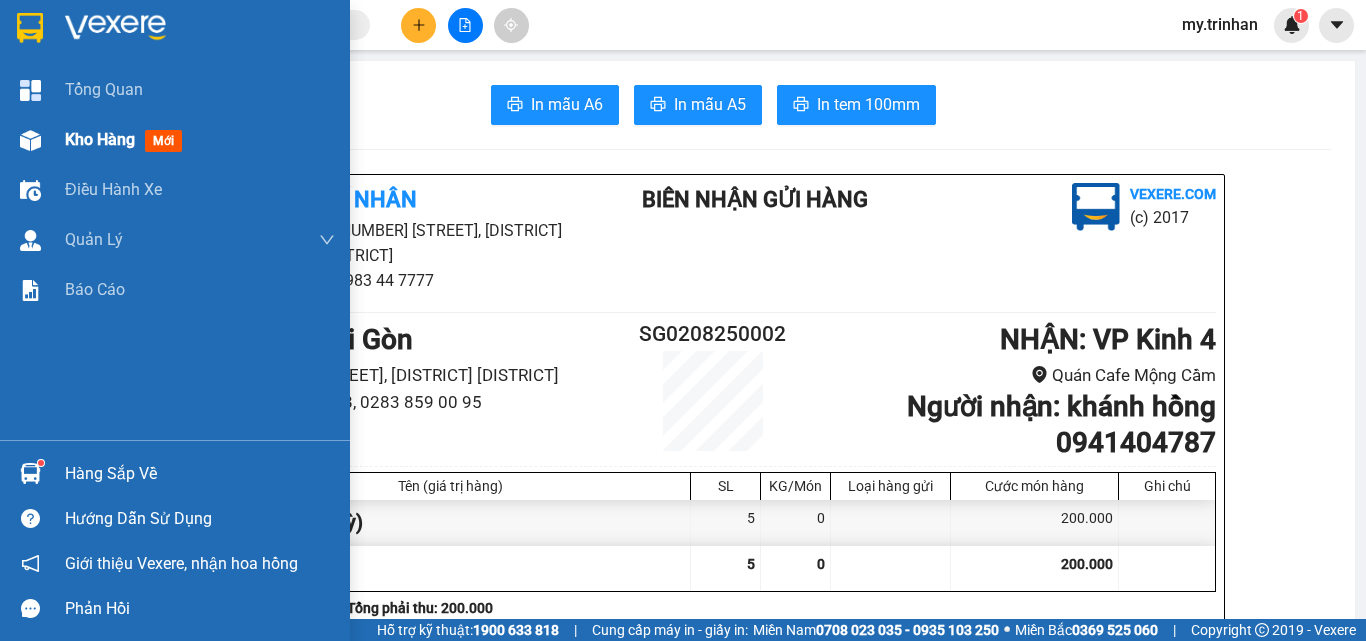 click on "Kho hàng" at bounding box center [100, 139] 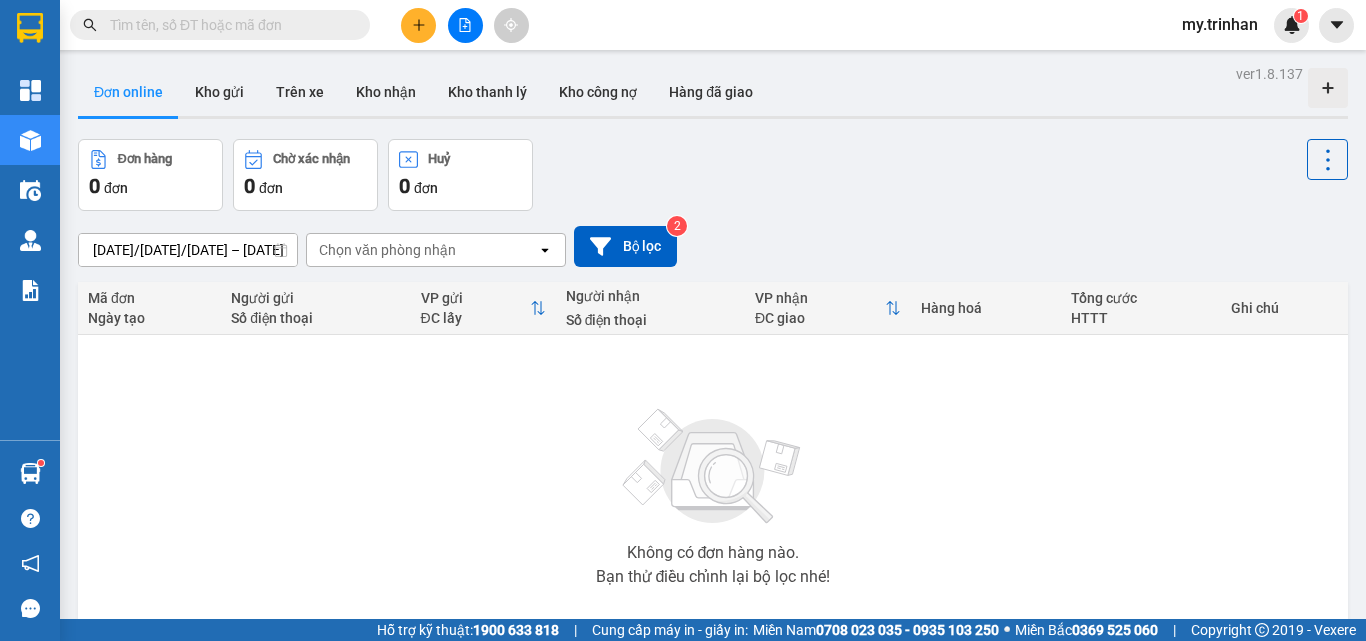 drag, startPoint x: 806, startPoint y: 179, endPoint x: 651, endPoint y: 249, distance: 170.07352 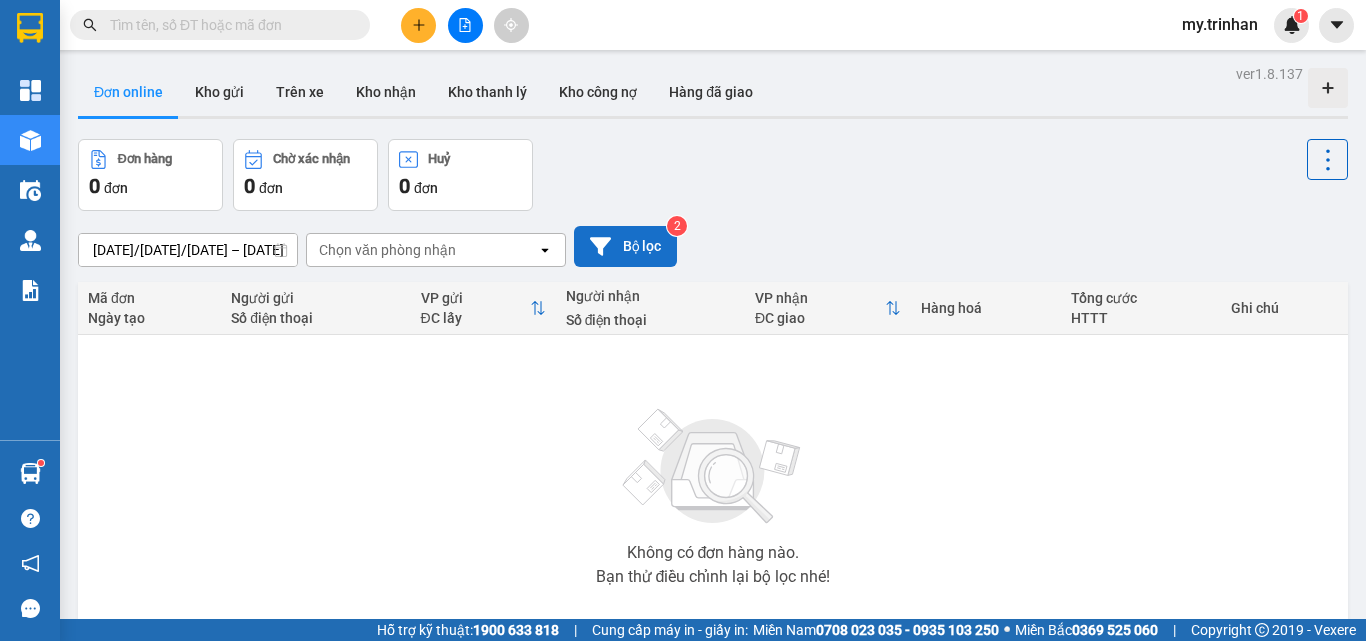click on "Đơn hàng 0 đơn Chờ xác nhận 0 đơn Huỷ 0 đơn" at bounding box center (713, 175) 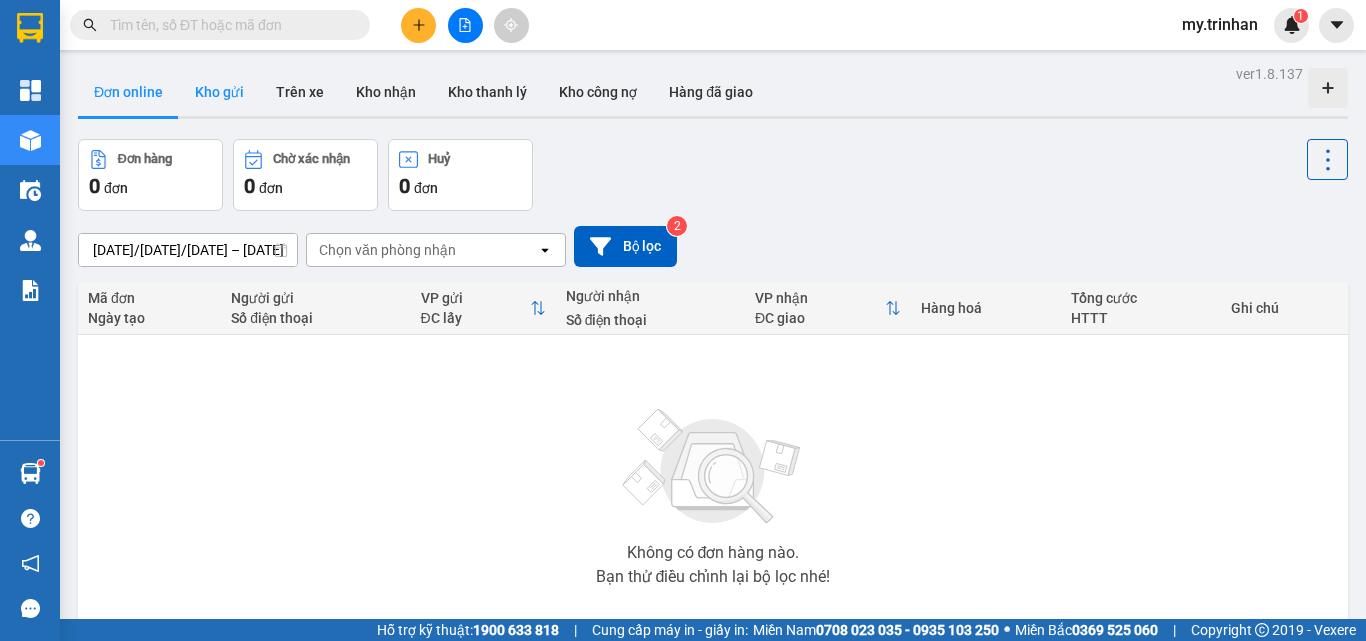 click on "Kho gửi" at bounding box center (219, 92) 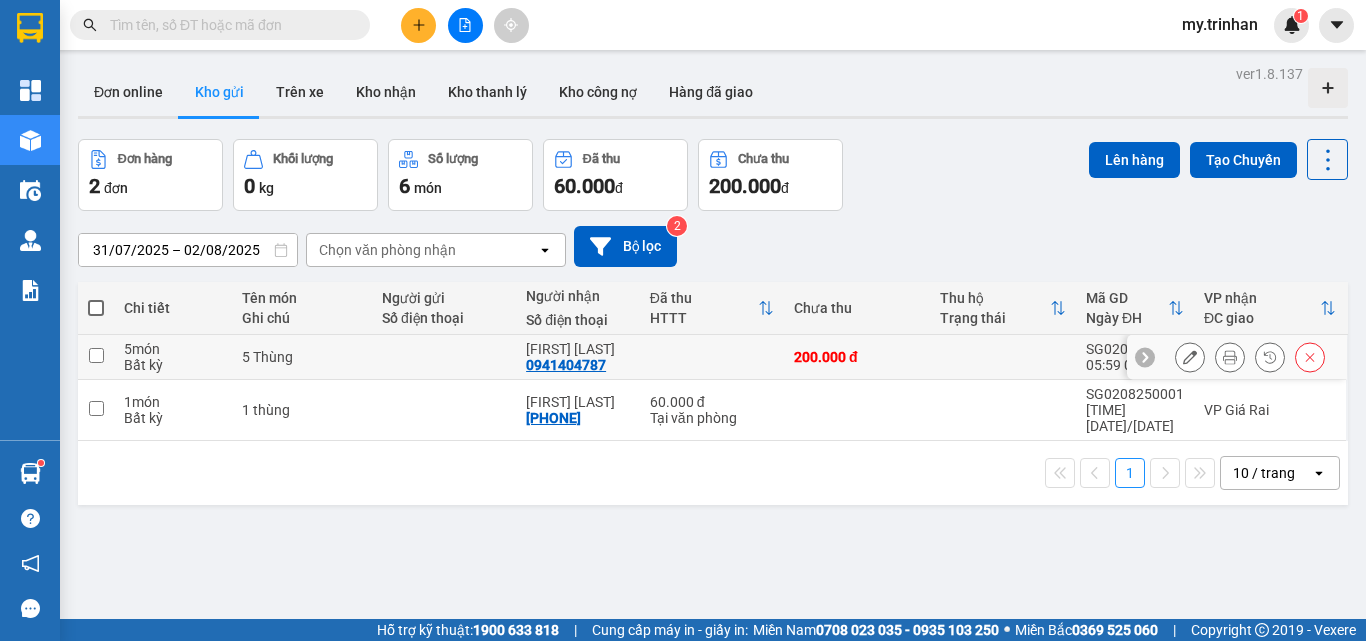 click 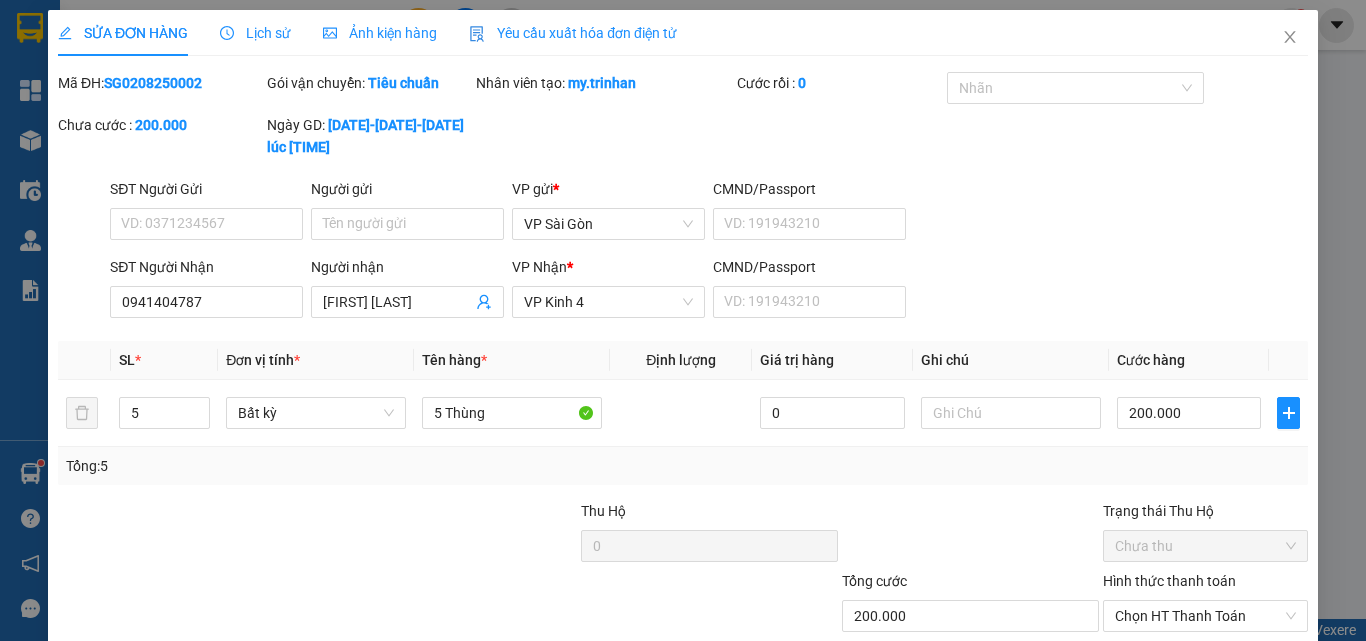 type on "0941404787" 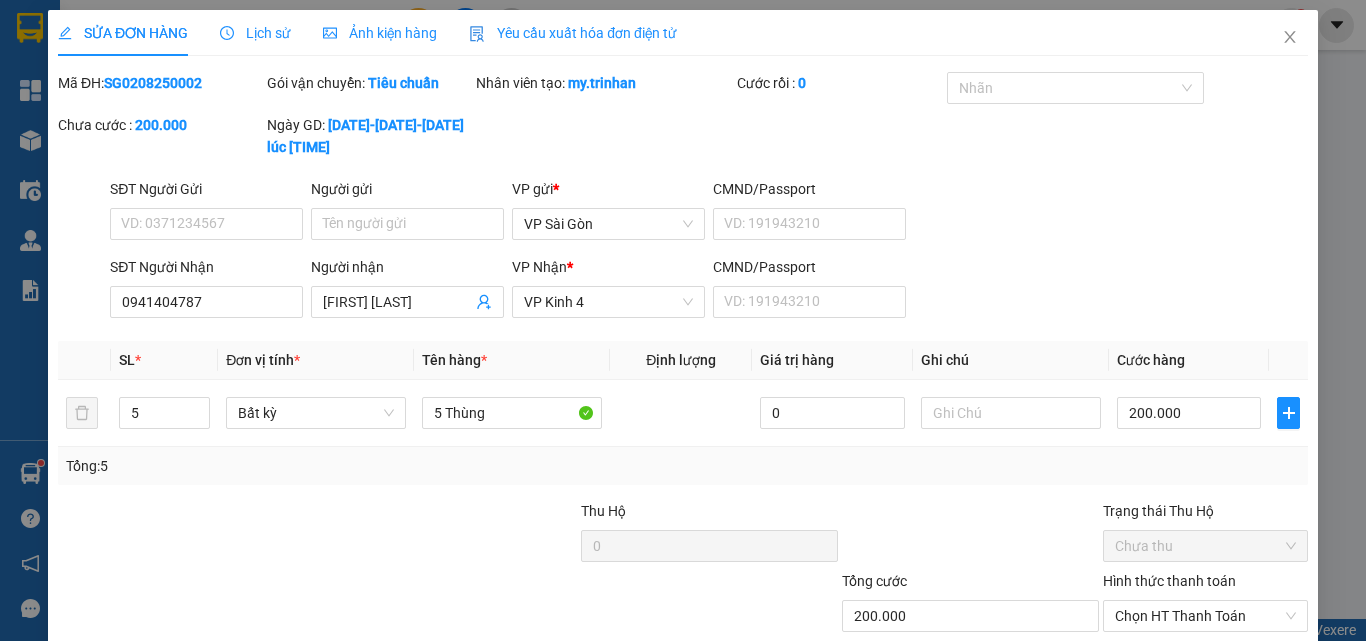 type on "[FIRST] [LAST]" 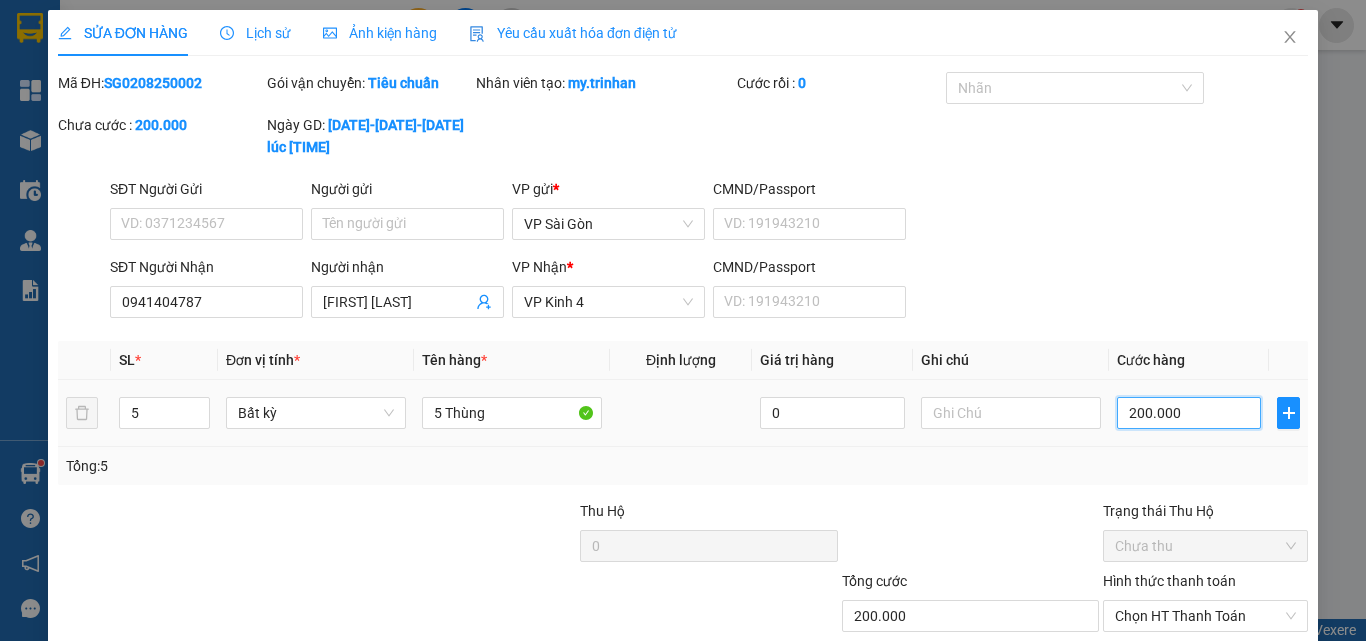 click on "200.000" at bounding box center [1189, 413] 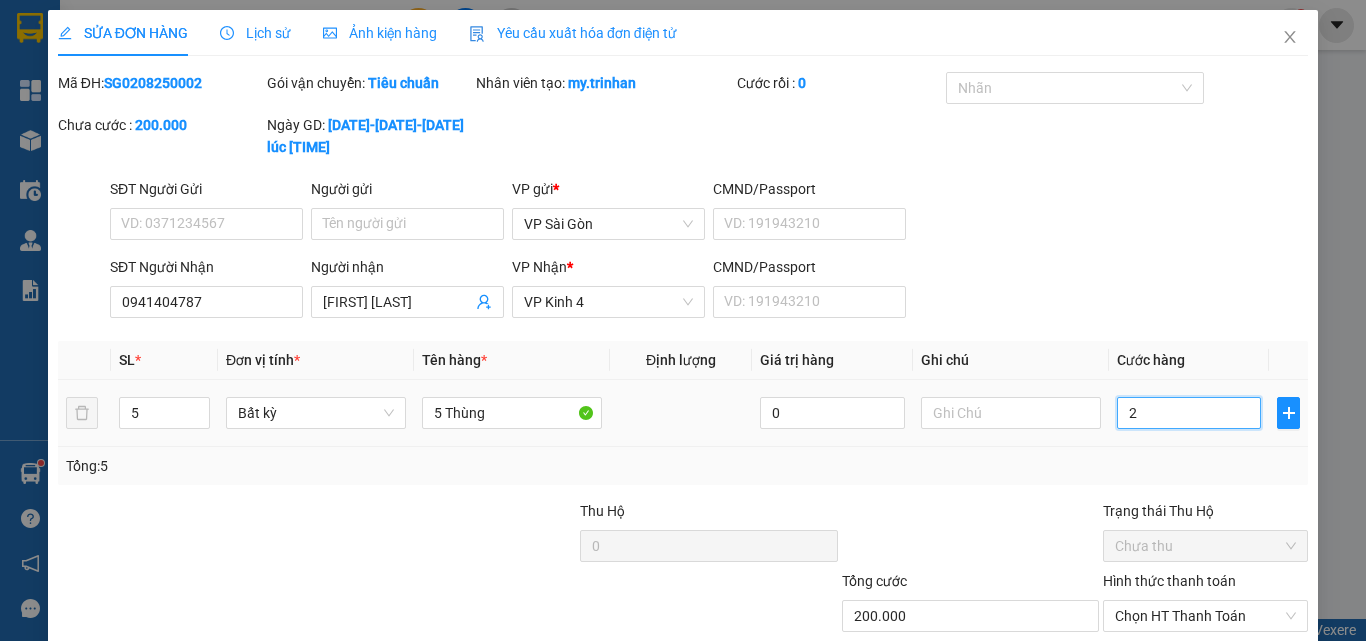 type on "2" 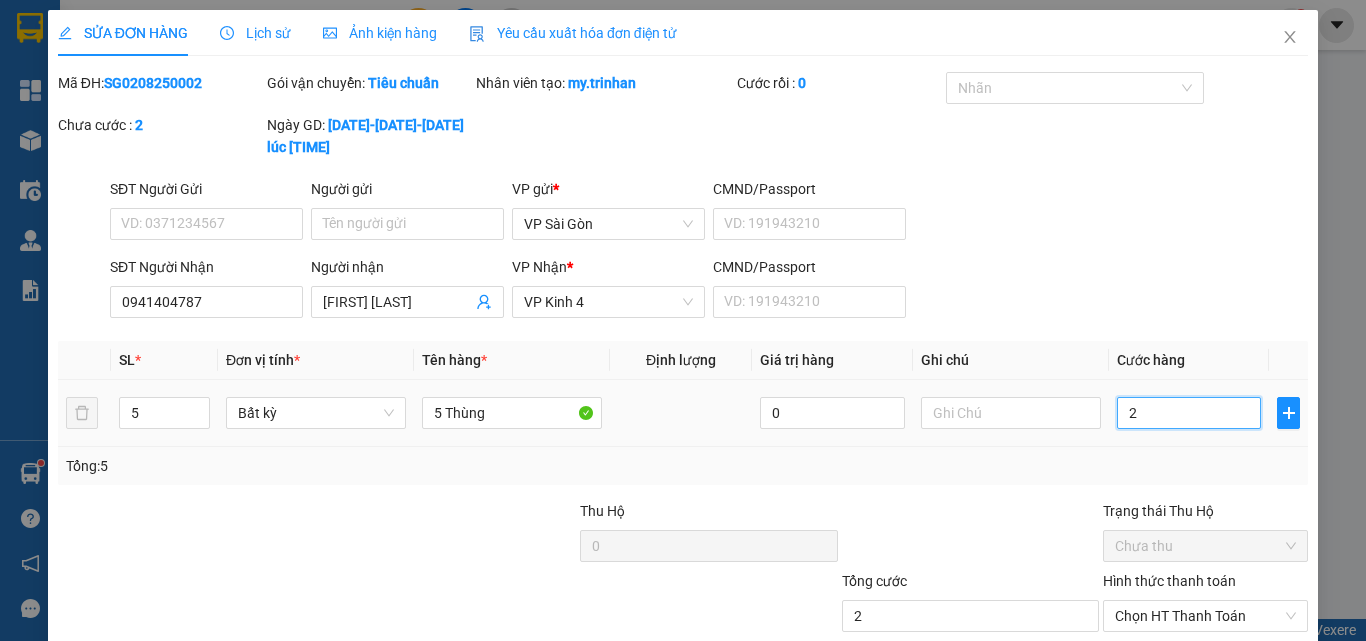 type on "25" 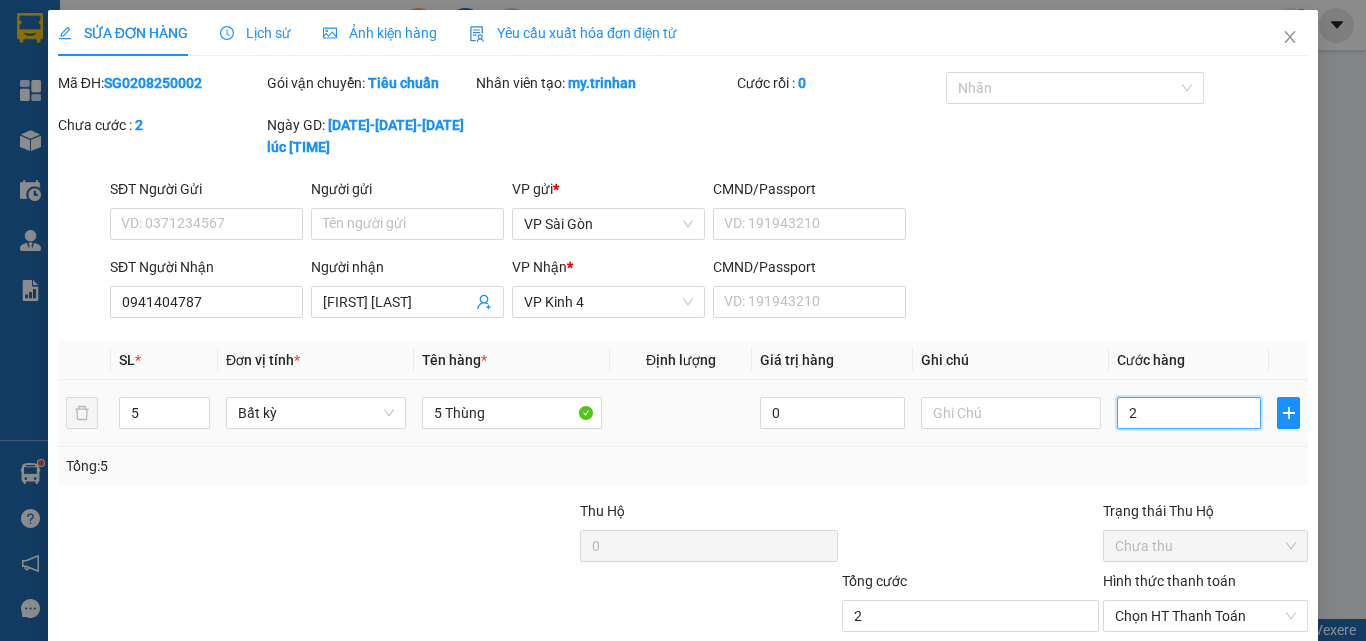 type on "25" 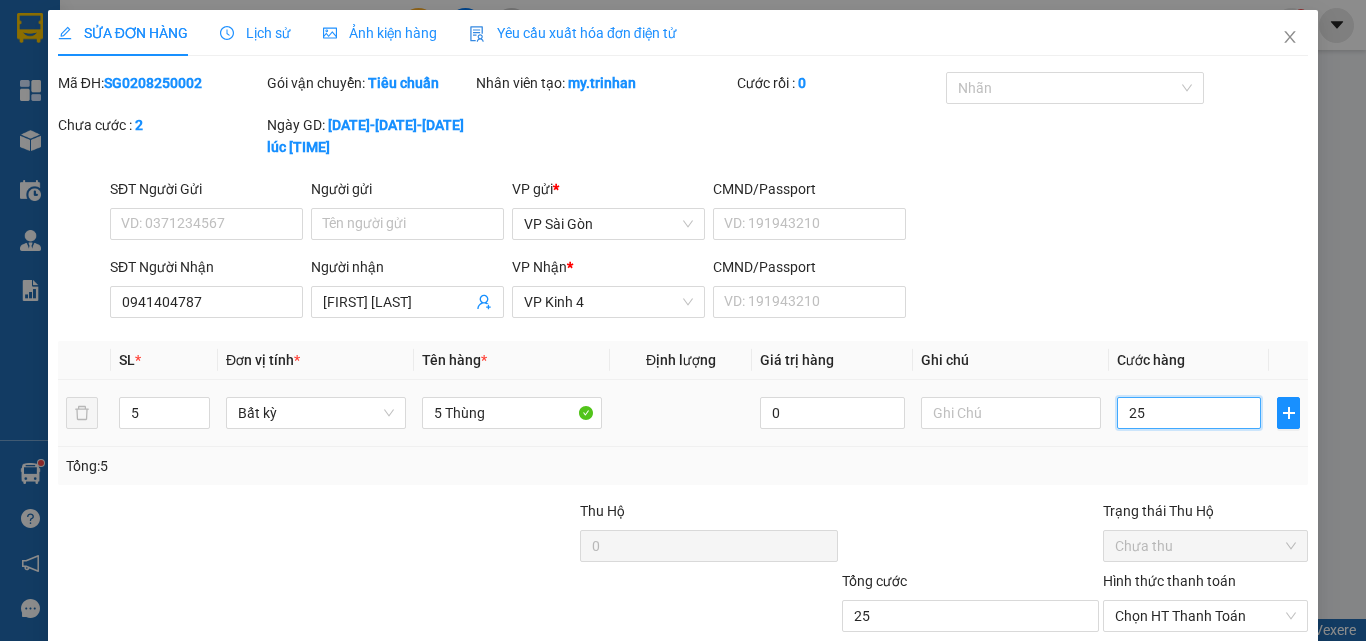 type on "250" 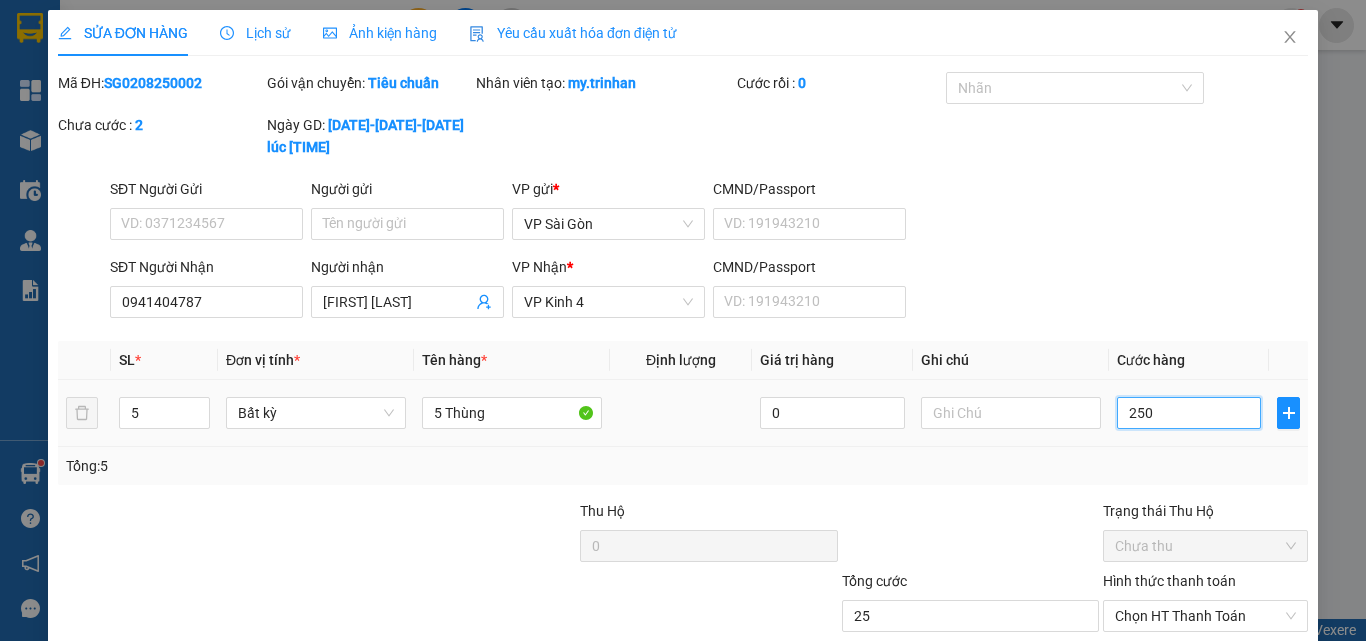 type on "250" 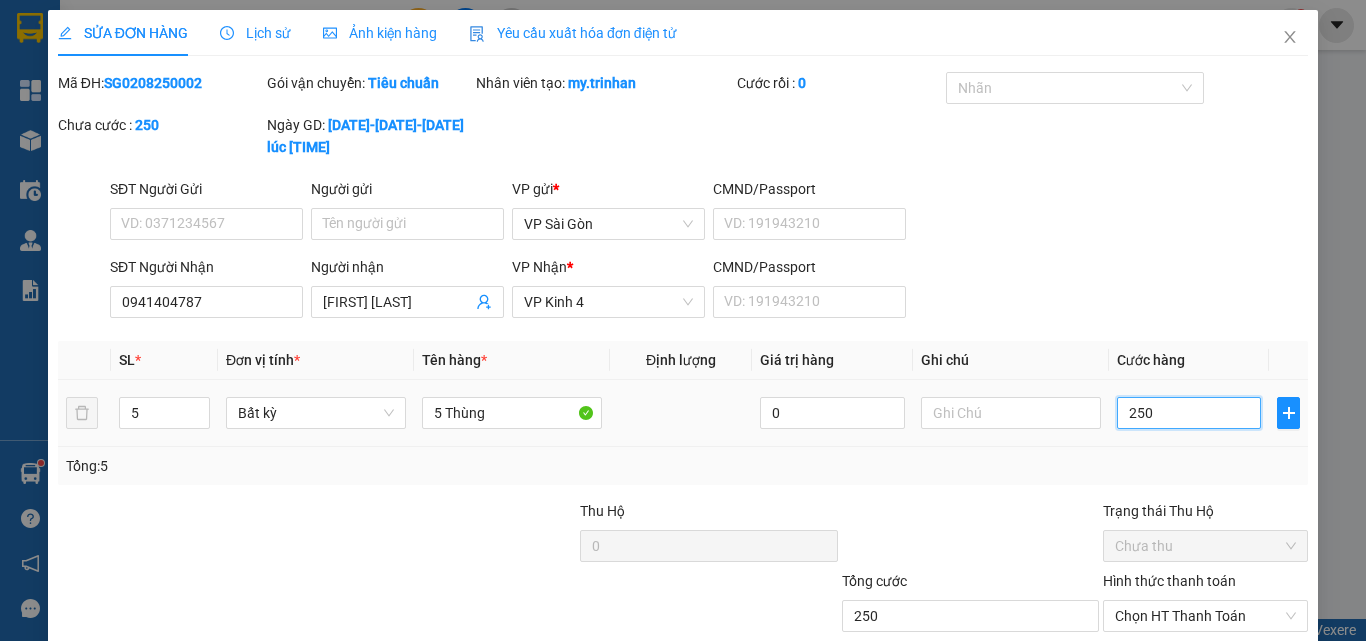 type on "250" 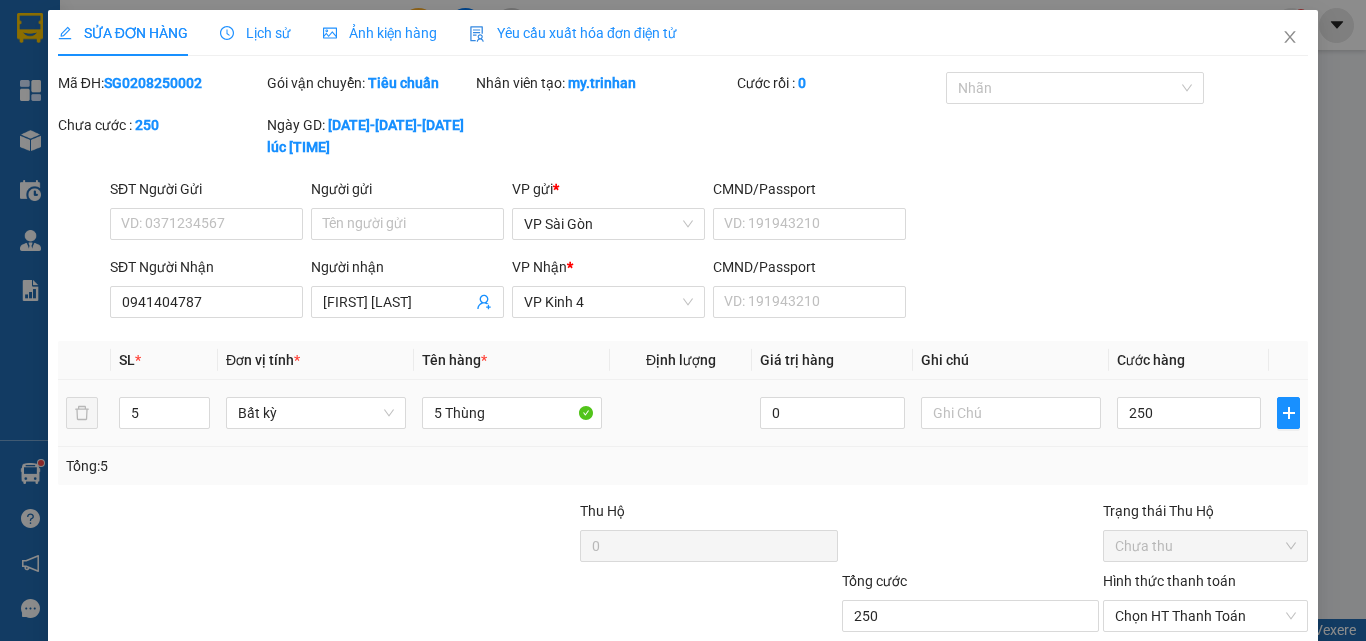 type on "250.000" 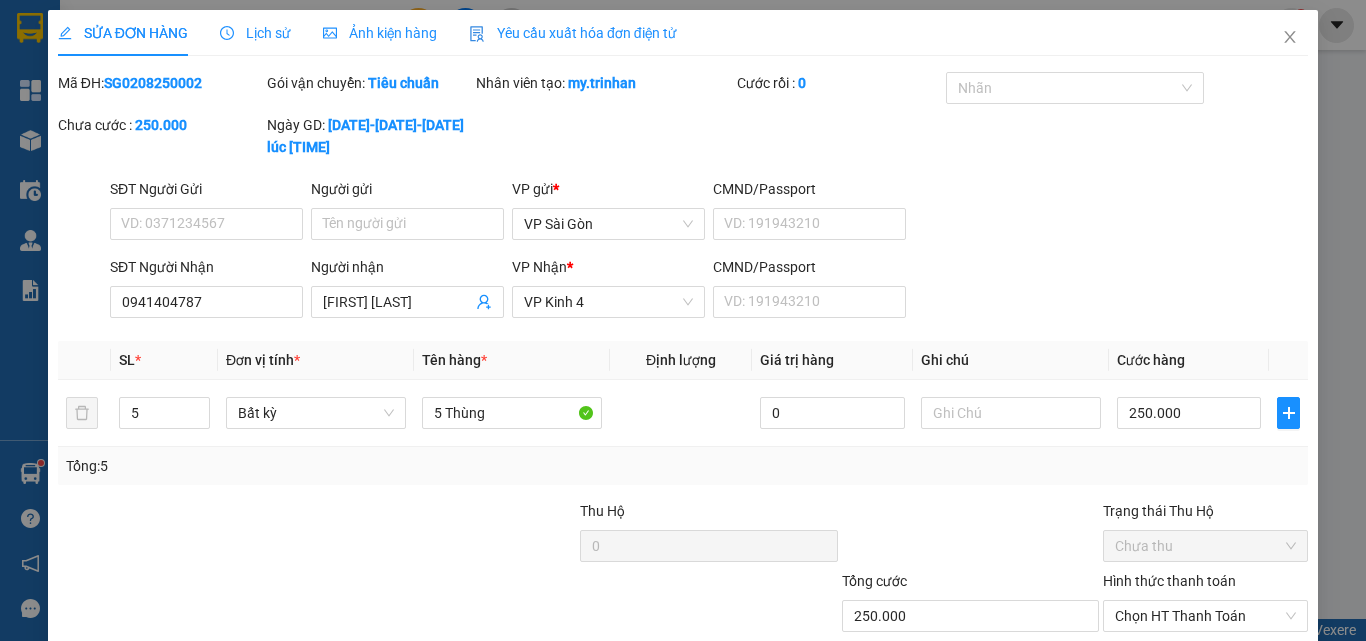click on "SĐT Người Gửi VD: [PHONE] Người gửi Tên người gửi VP gửi  * VP Sài Gòn CMND/Passport VD: [ID_NUMBER]" at bounding box center (709, 213) 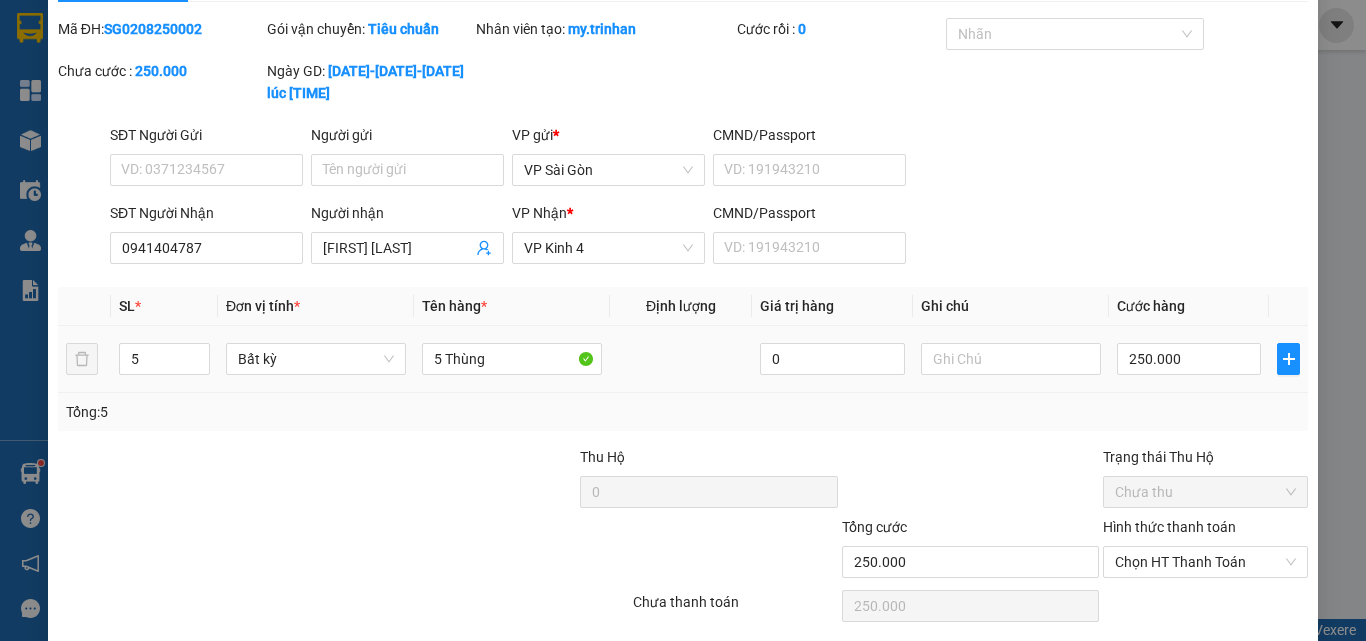 scroll, scrollTop: 103, scrollLeft: 0, axis: vertical 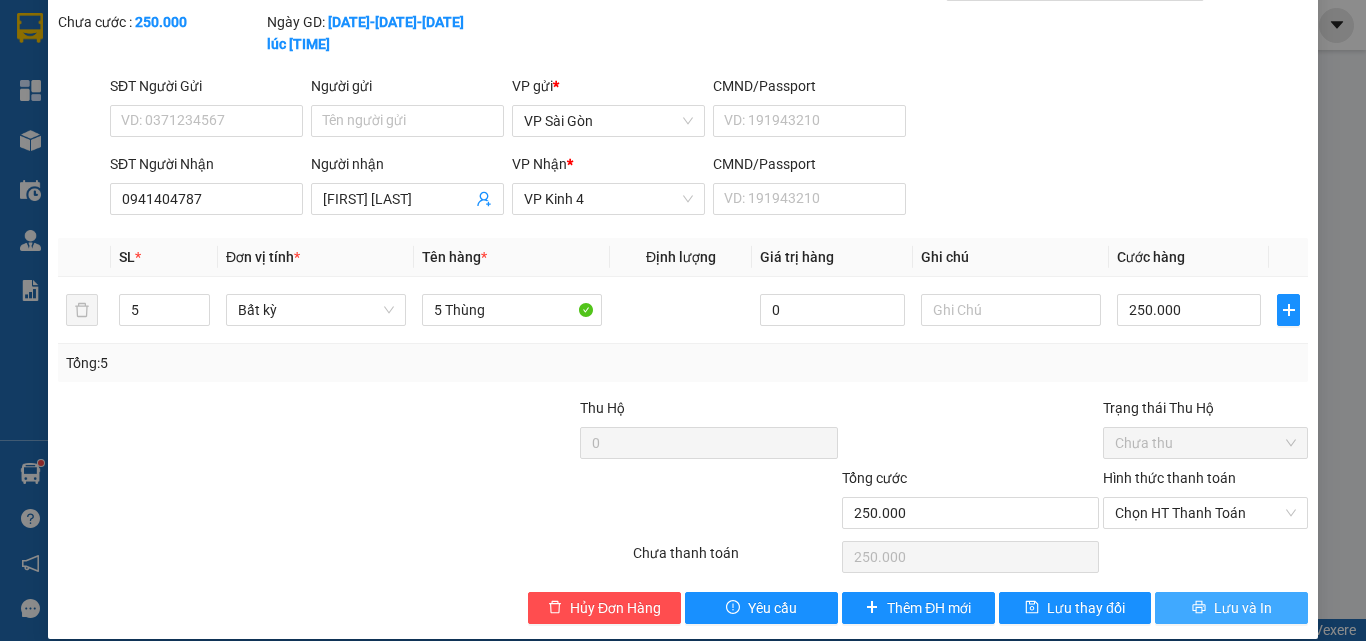 click on "Lưu và In" at bounding box center [1243, 608] 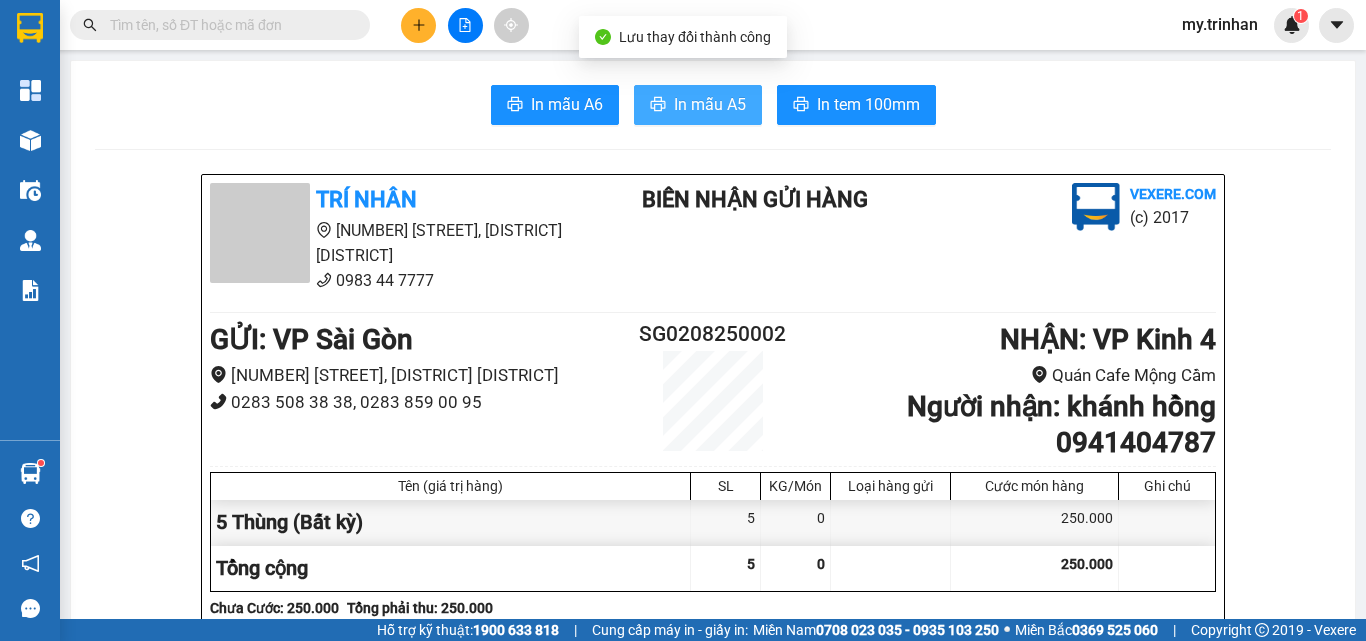 click on "In mẫu A5" at bounding box center (698, 105) 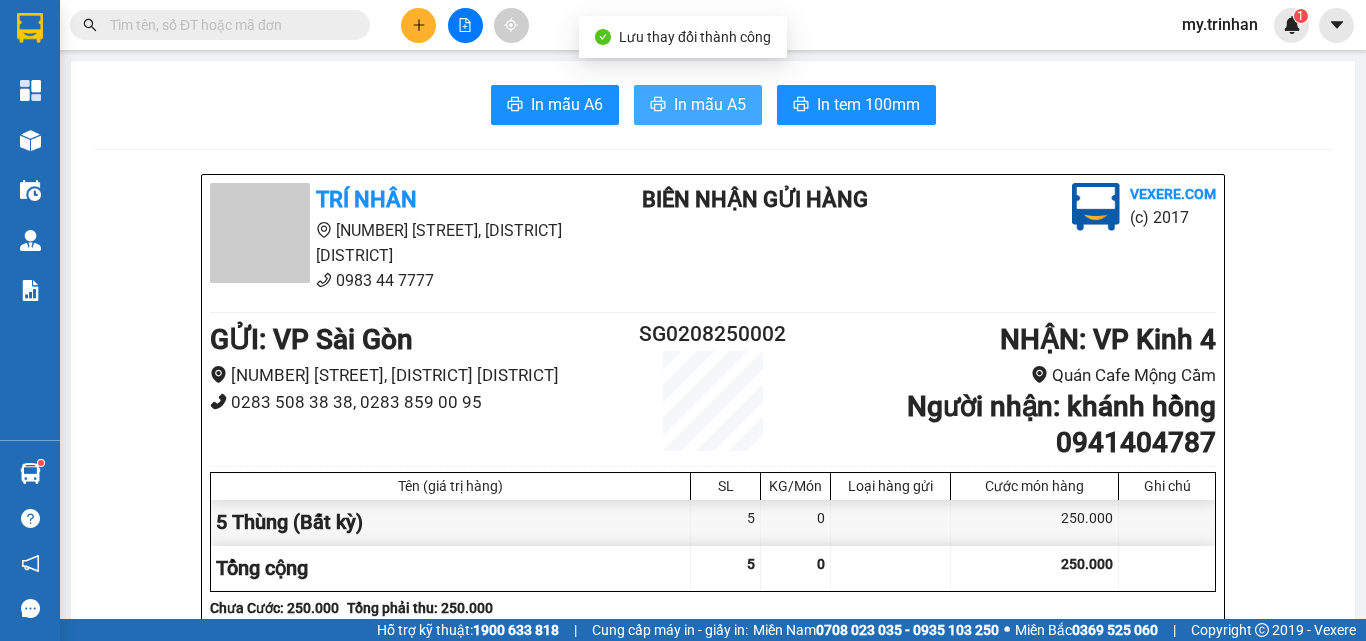 scroll, scrollTop: 0, scrollLeft: 0, axis: both 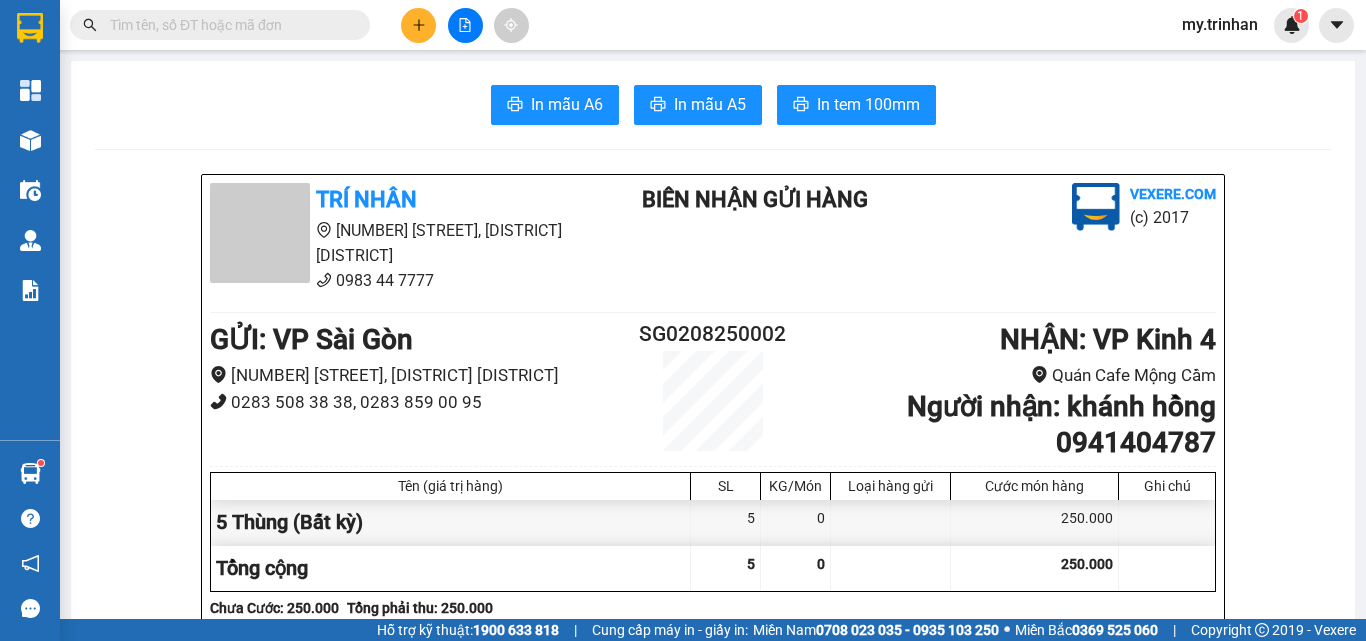click at bounding box center (418, 25) 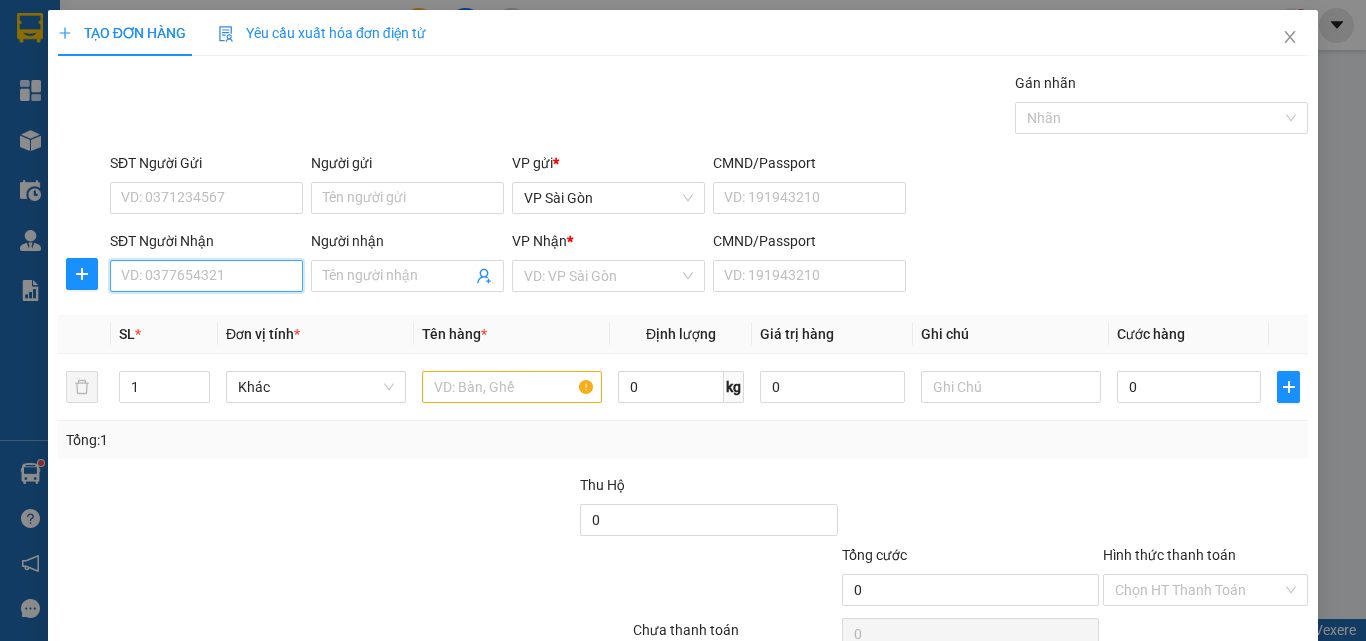click on "SĐT Người Nhận" at bounding box center [206, 276] 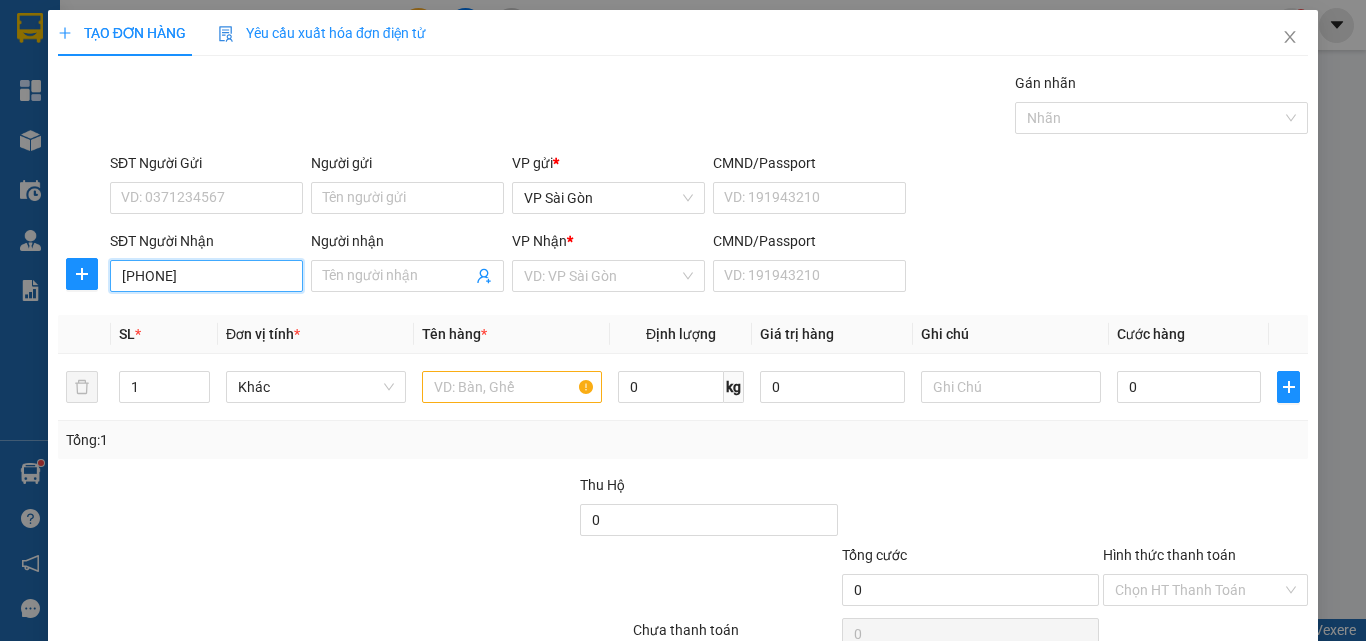type on "[PHONE]" 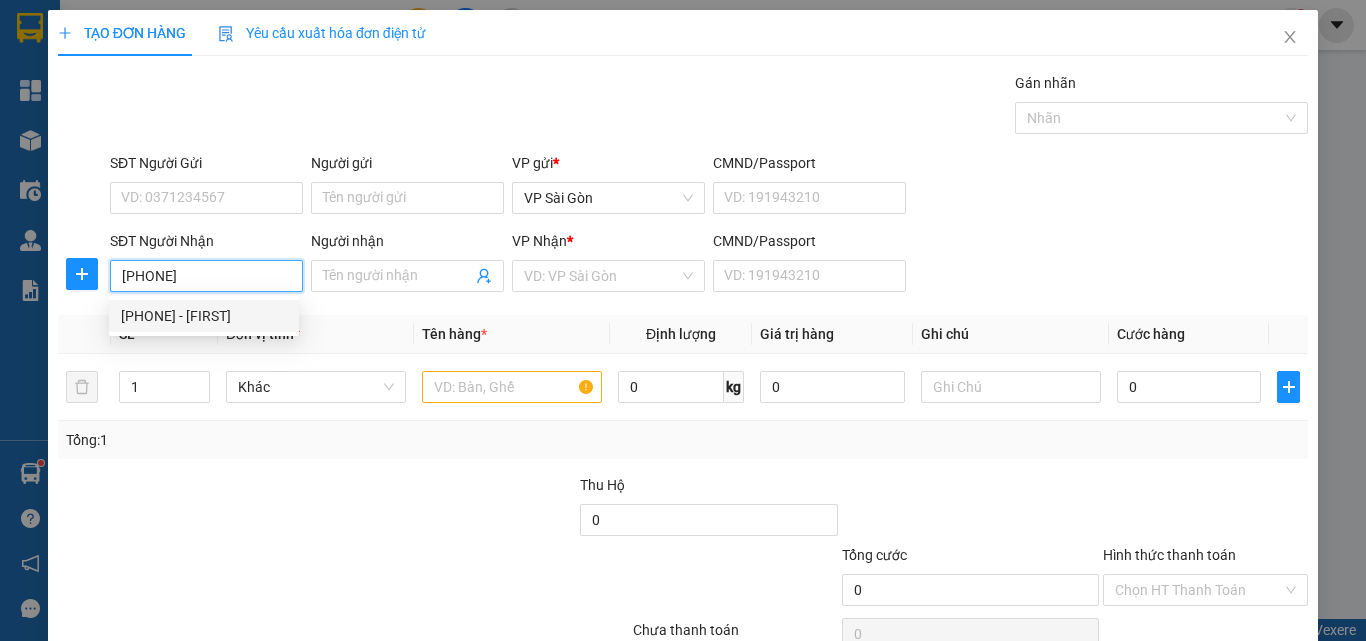 click on "[PHONE] - [FIRST]" at bounding box center [204, 316] 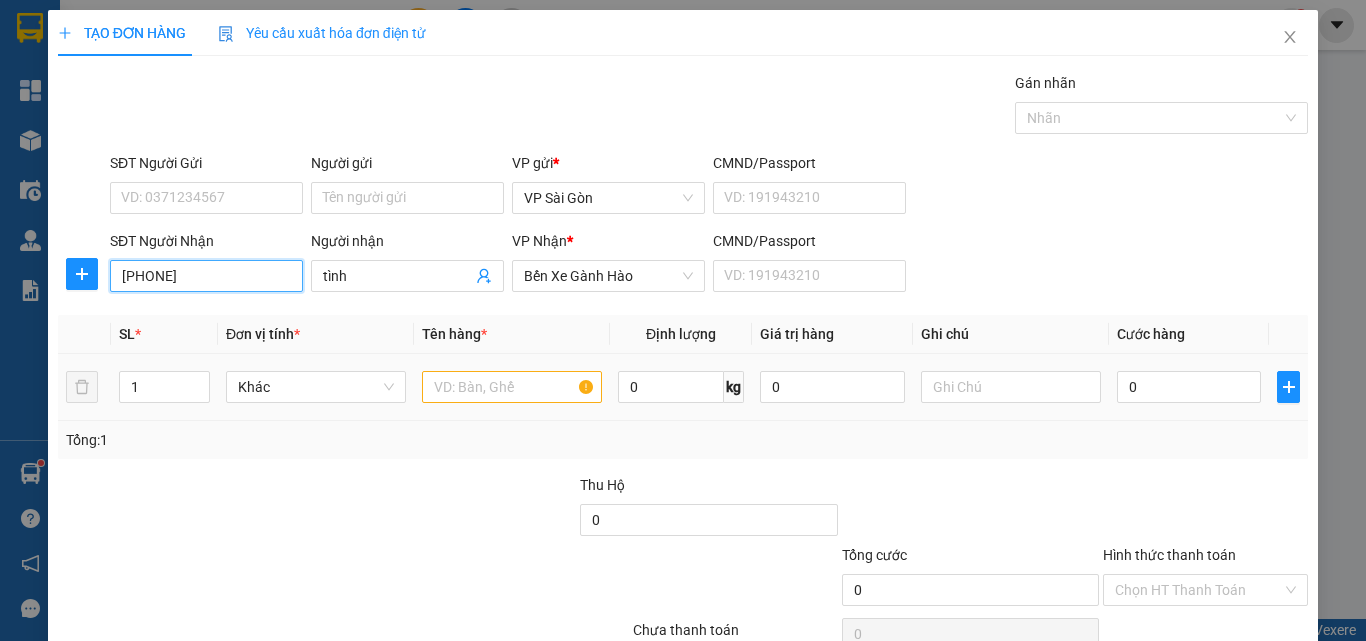 type on "40.000" 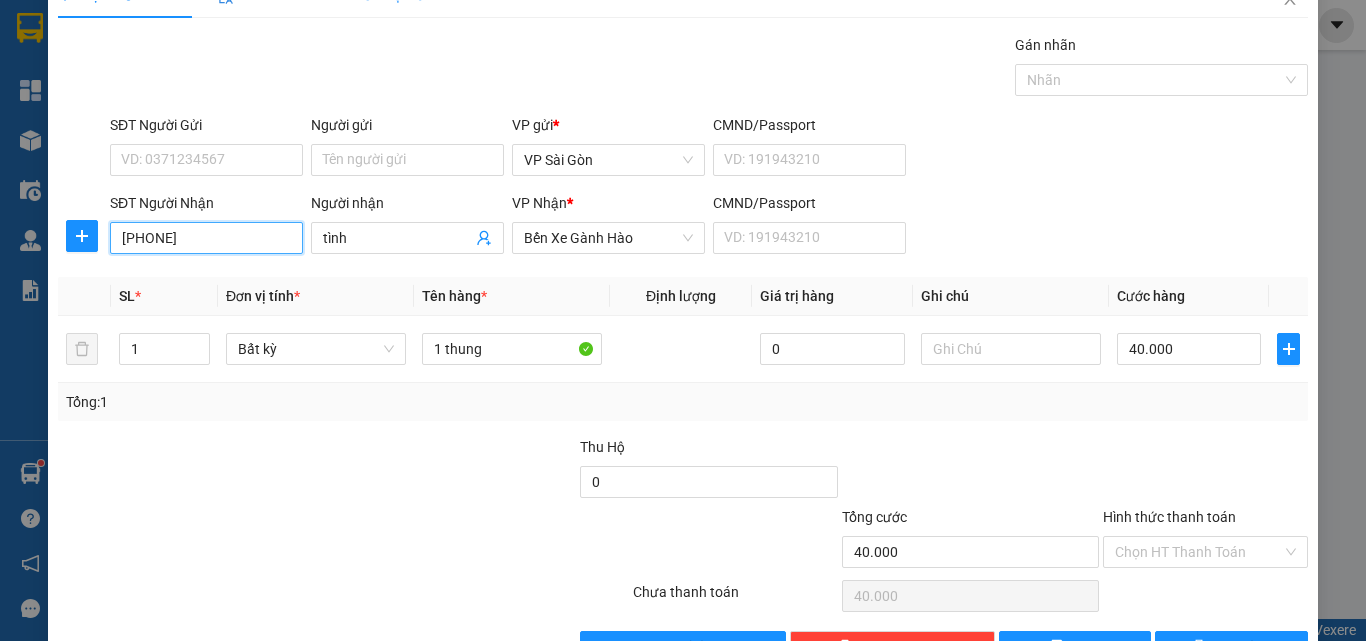 scroll, scrollTop: 99, scrollLeft: 0, axis: vertical 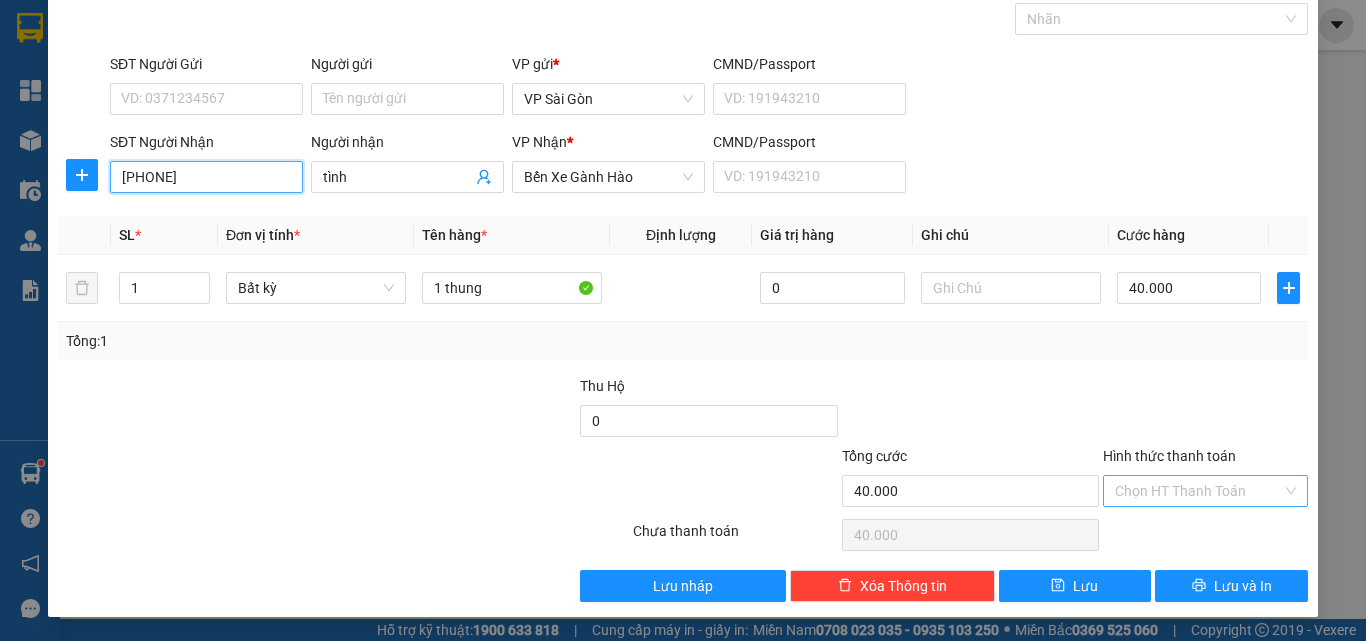 type on "[PHONE]" 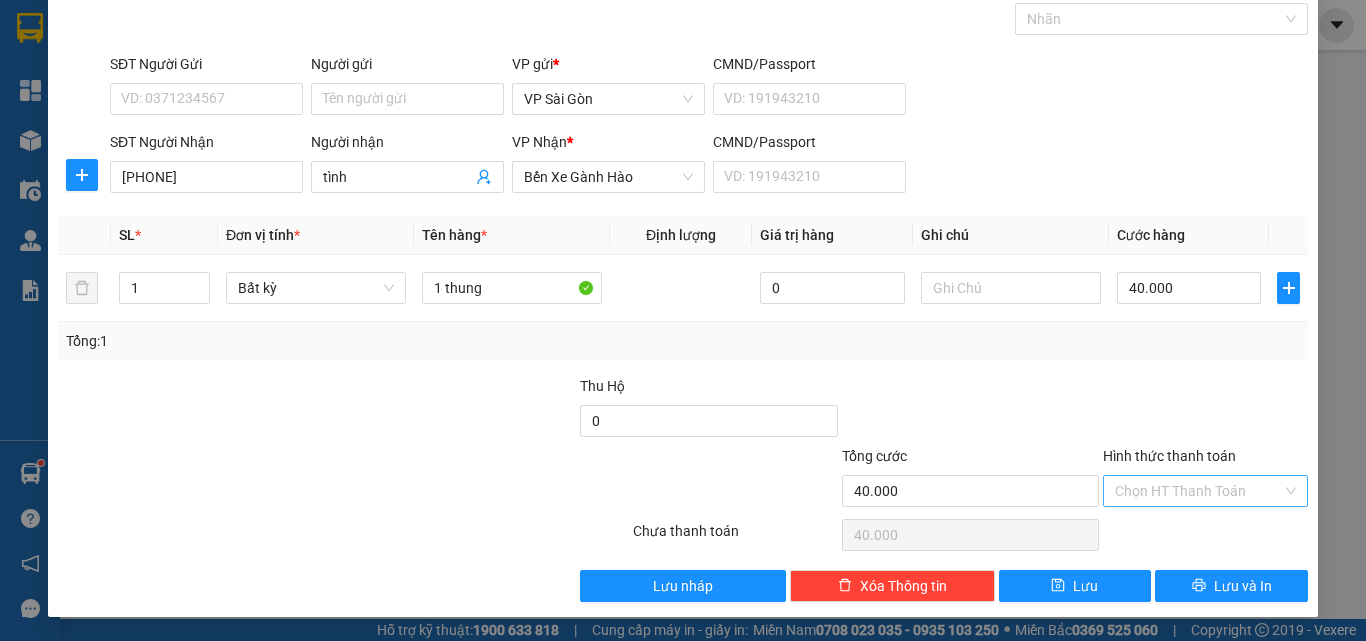 click on "Hình thức thanh toán" at bounding box center (1198, 491) 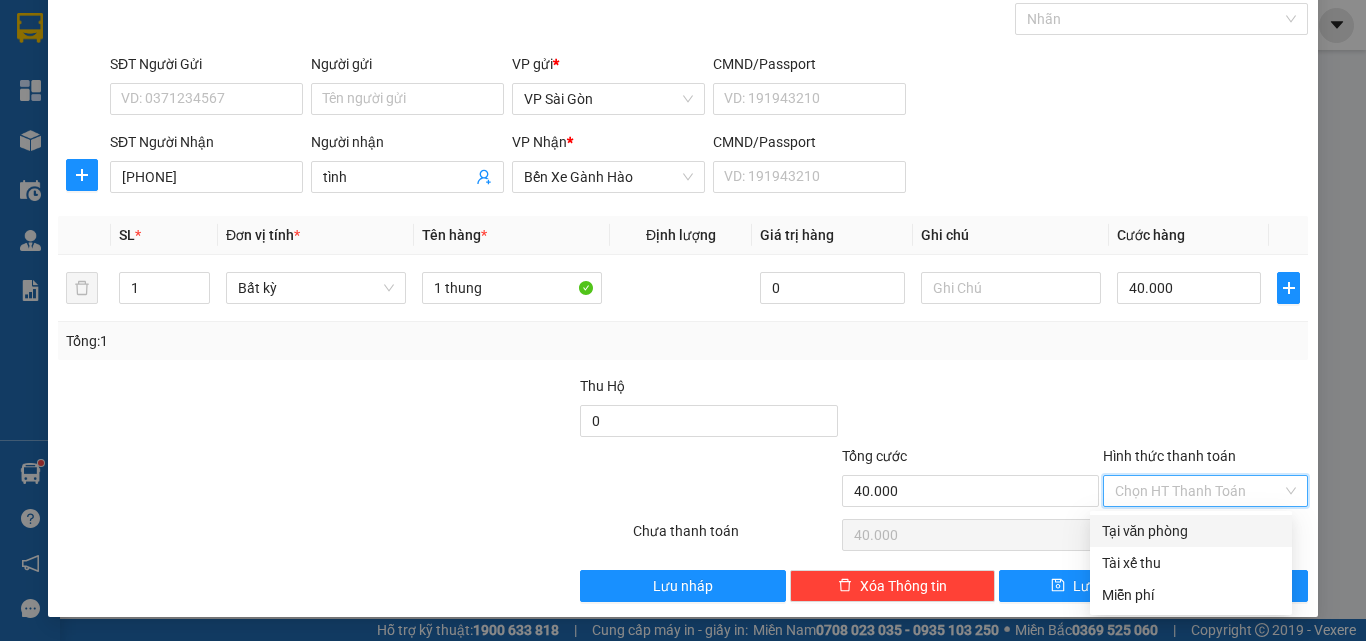 click on "Tại văn phòng" at bounding box center (1191, 531) 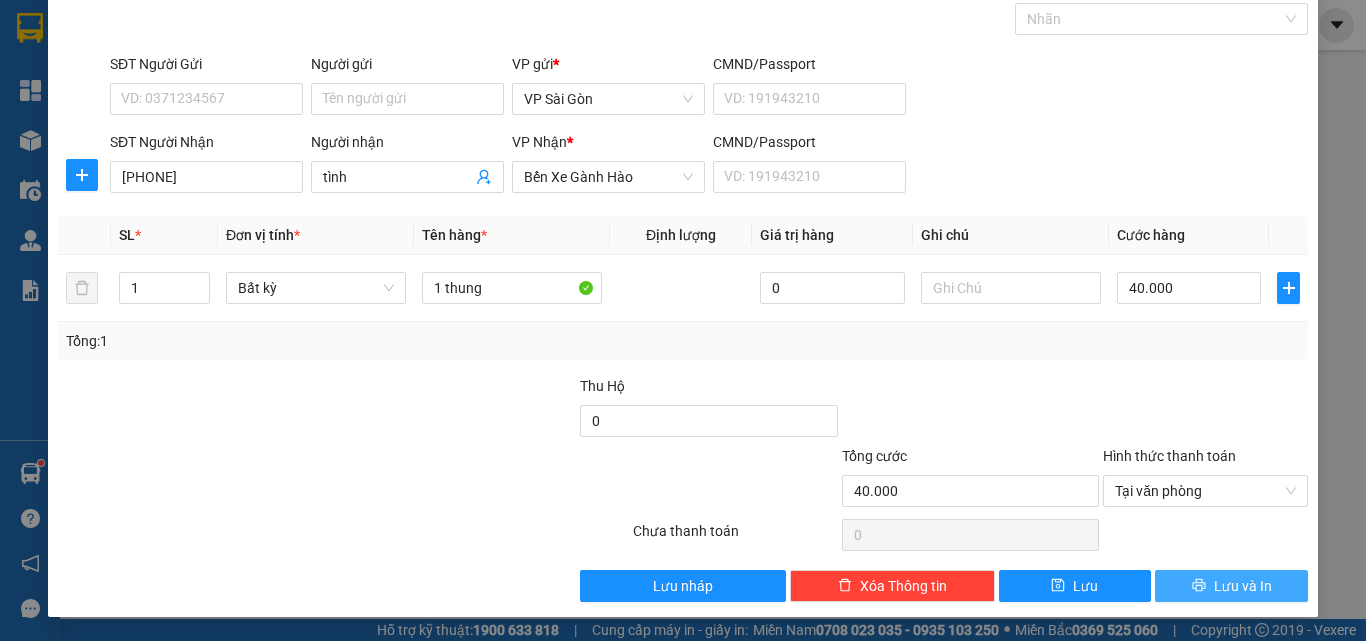click on "Lưu và In" at bounding box center [1243, 586] 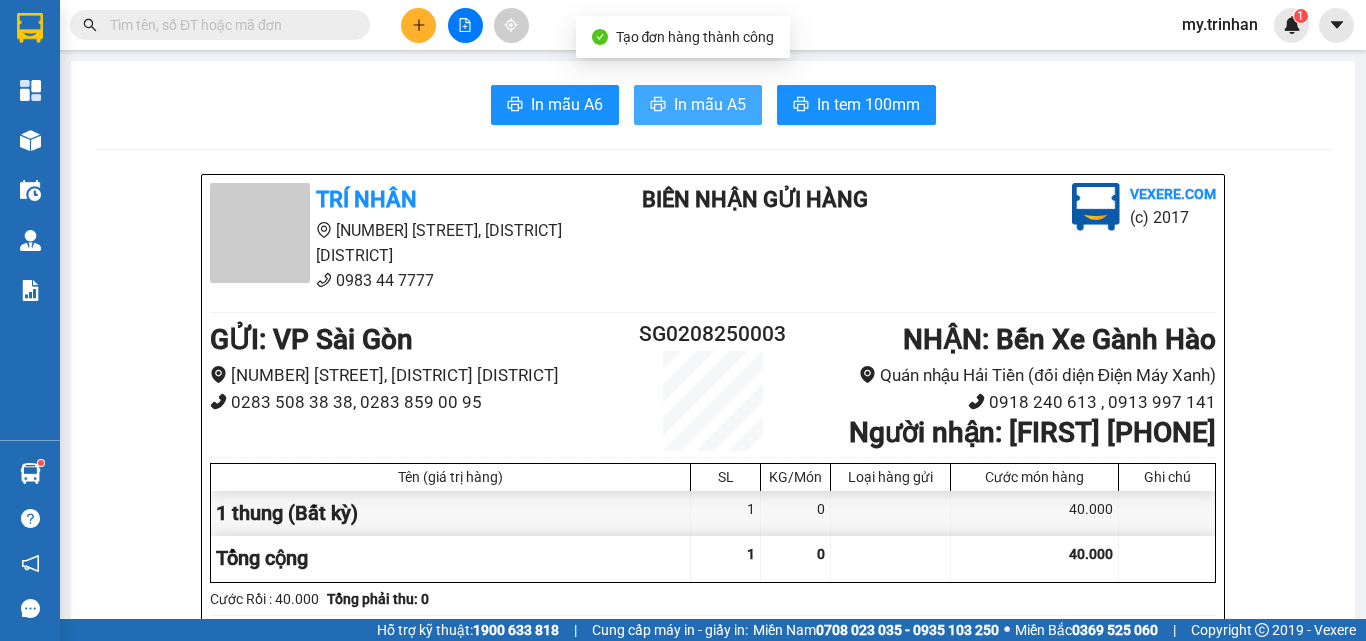 click on "In mẫu A5" at bounding box center (710, 104) 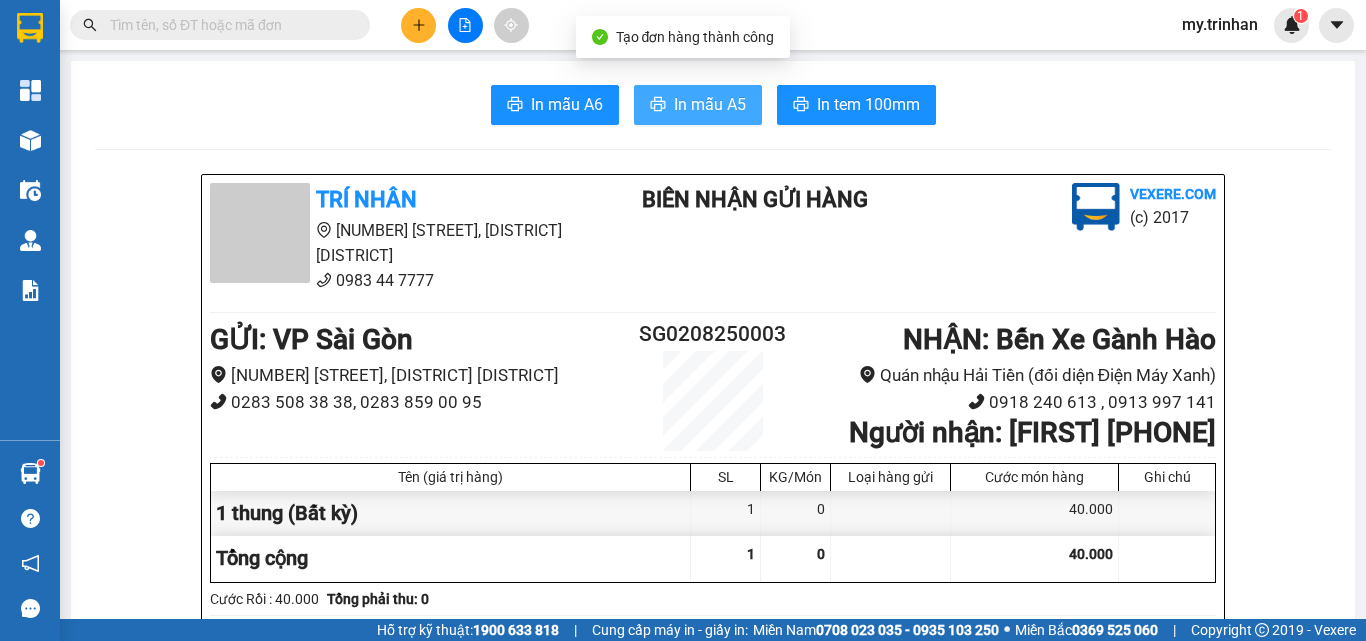scroll, scrollTop: 0, scrollLeft: 0, axis: both 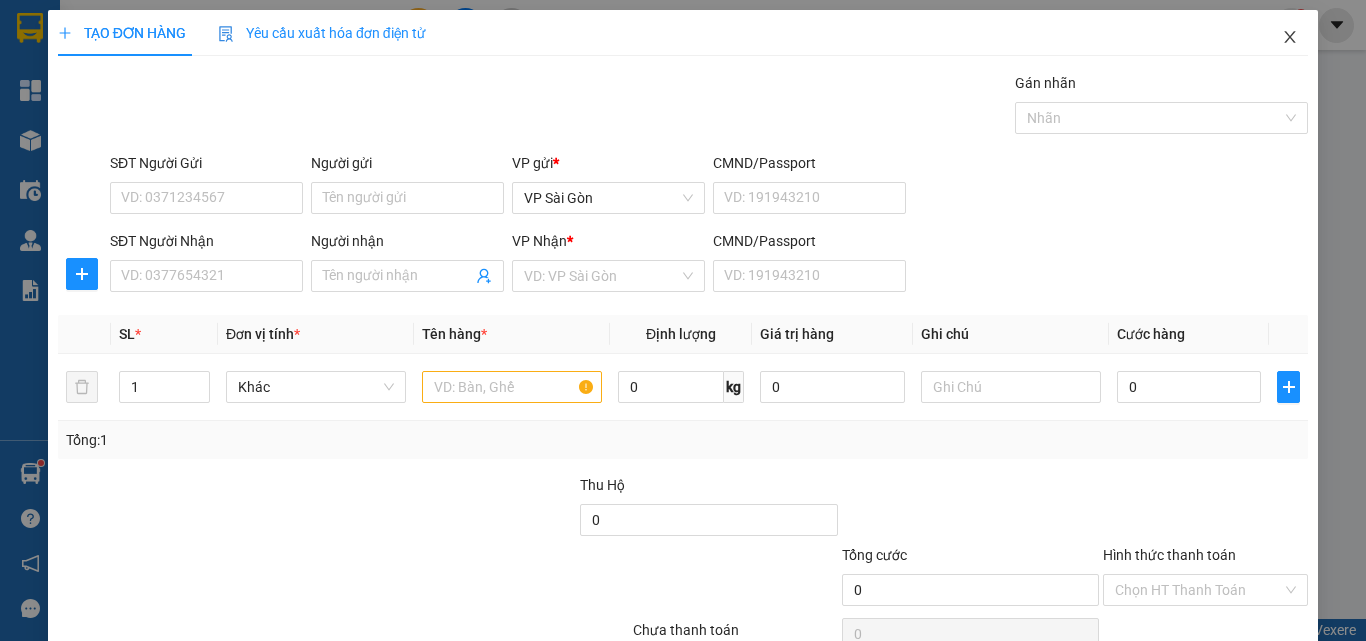click 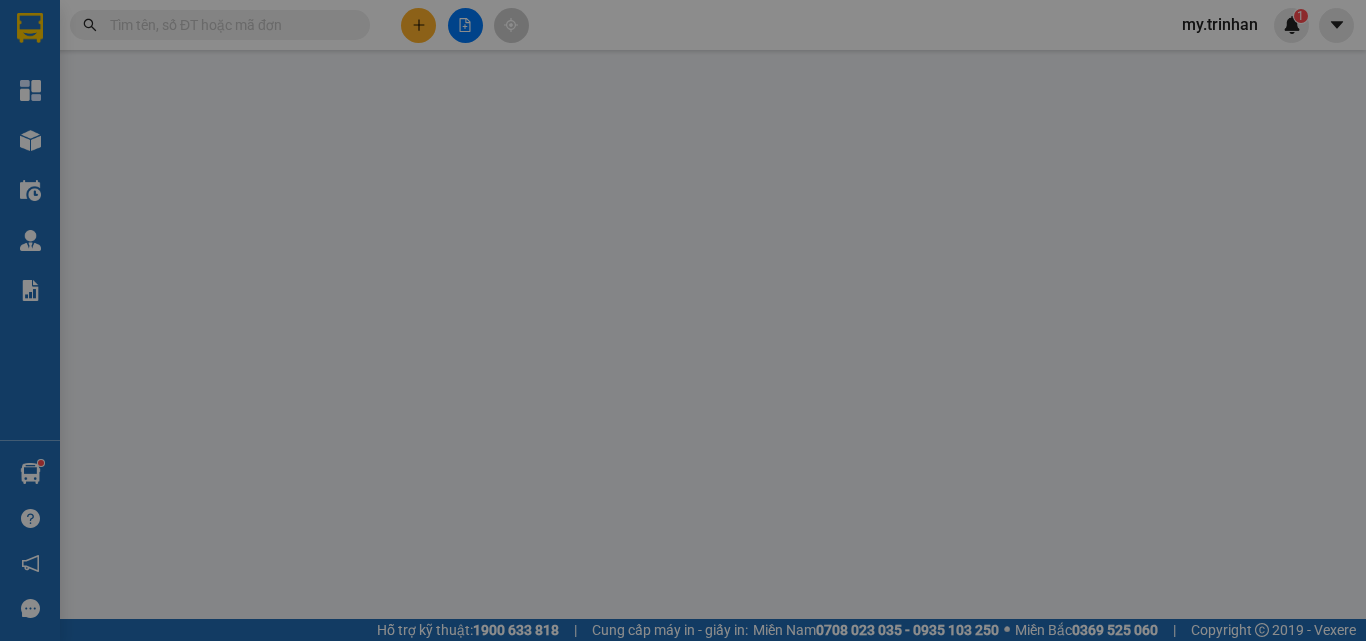 type on "0941404787" 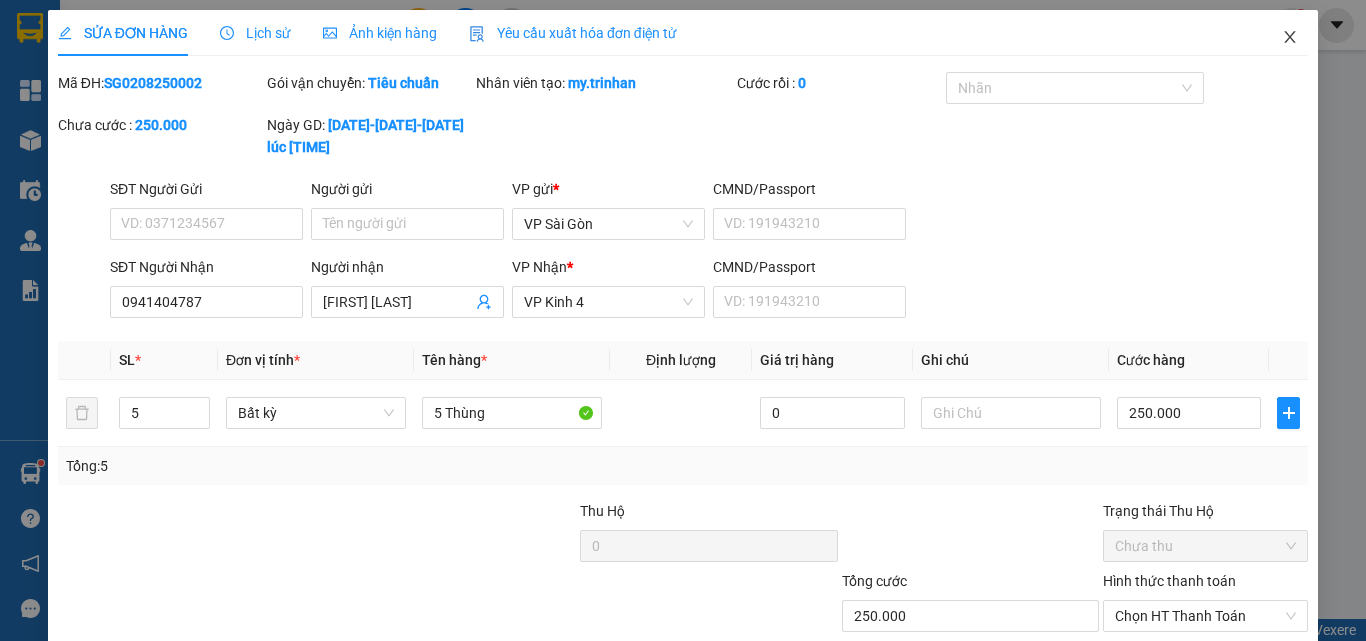 click 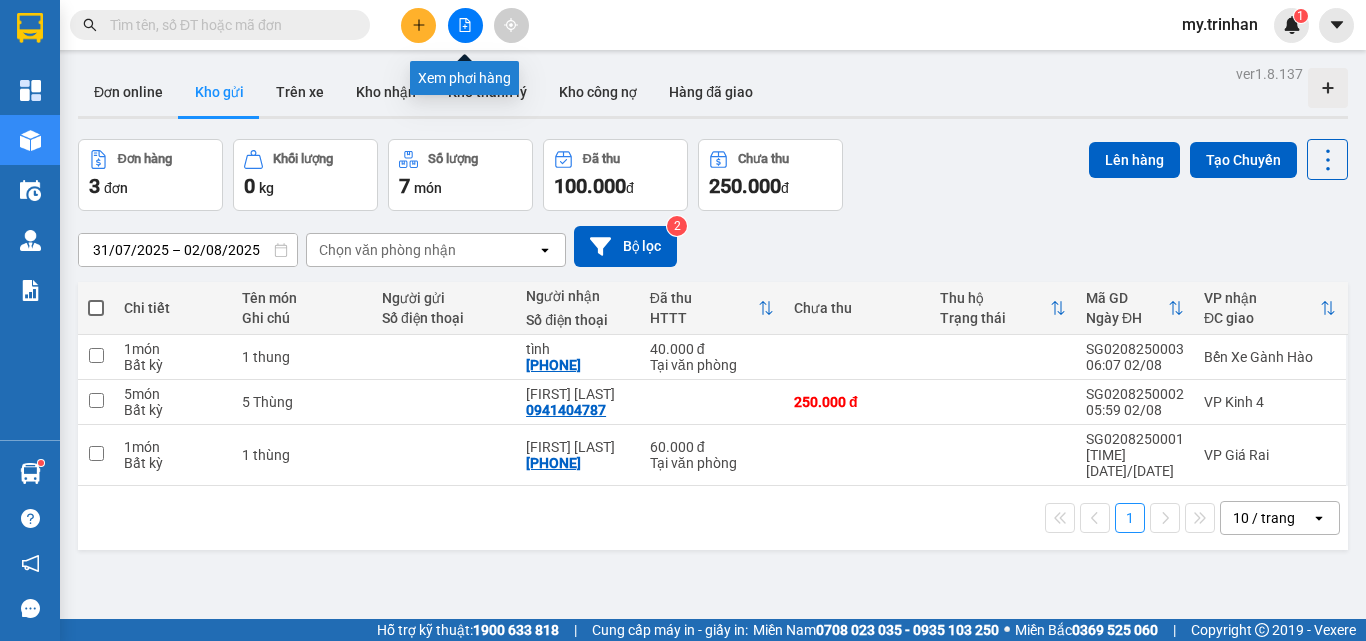 click 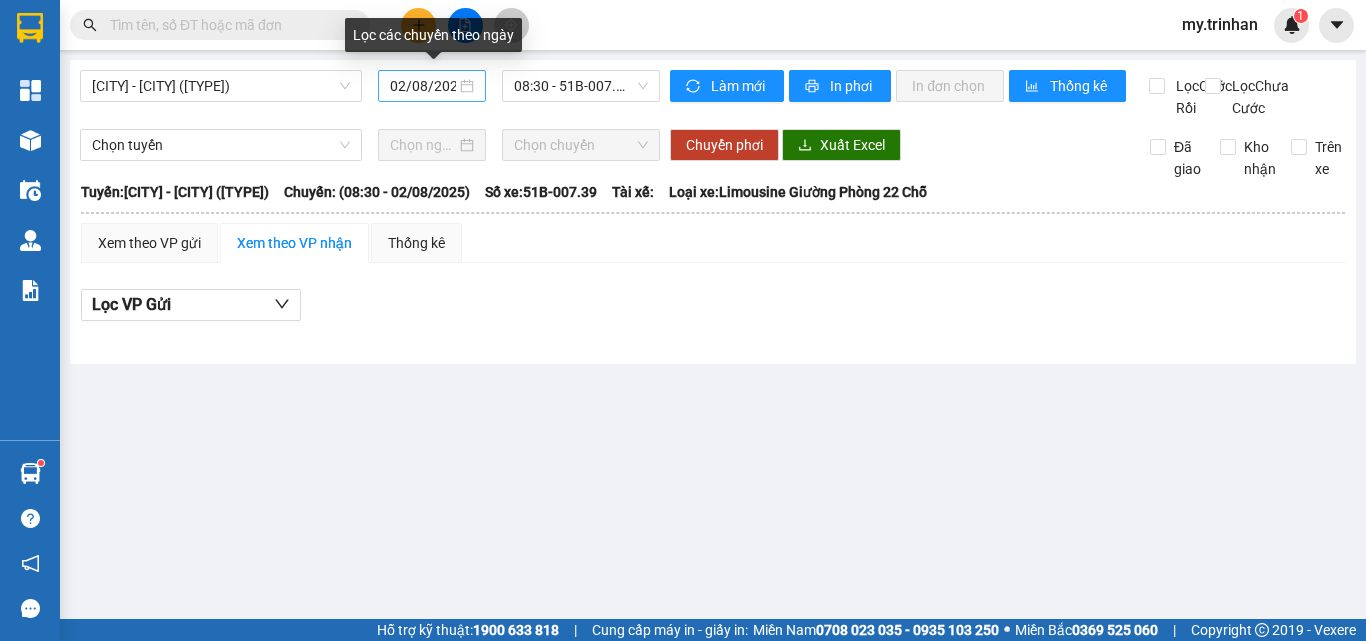click on "02/08/2025" at bounding box center (423, 86) 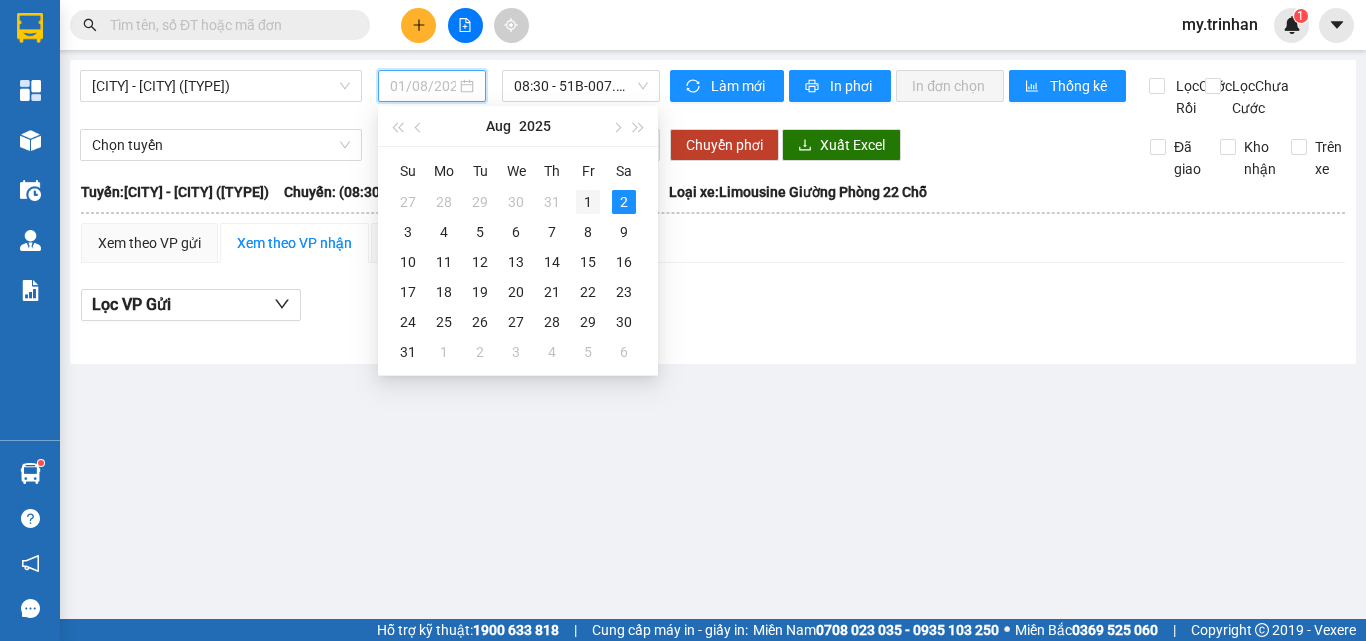 click on "1" at bounding box center (588, 202) 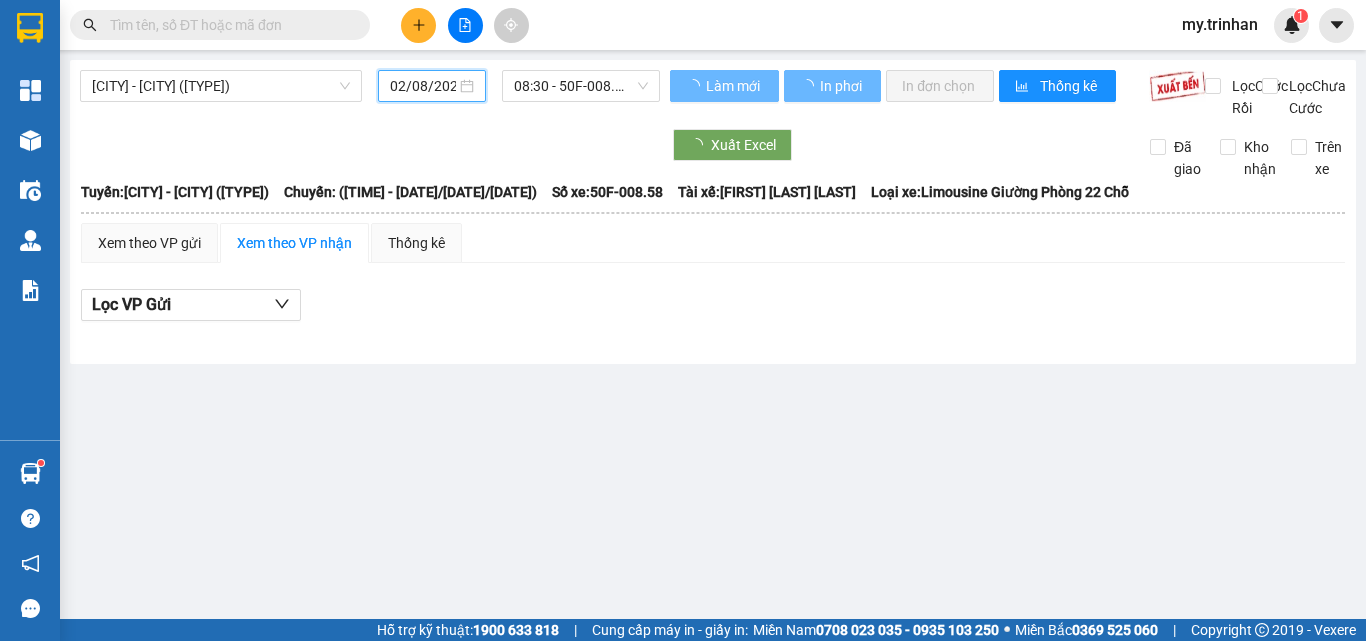 type on "01/08/2025" 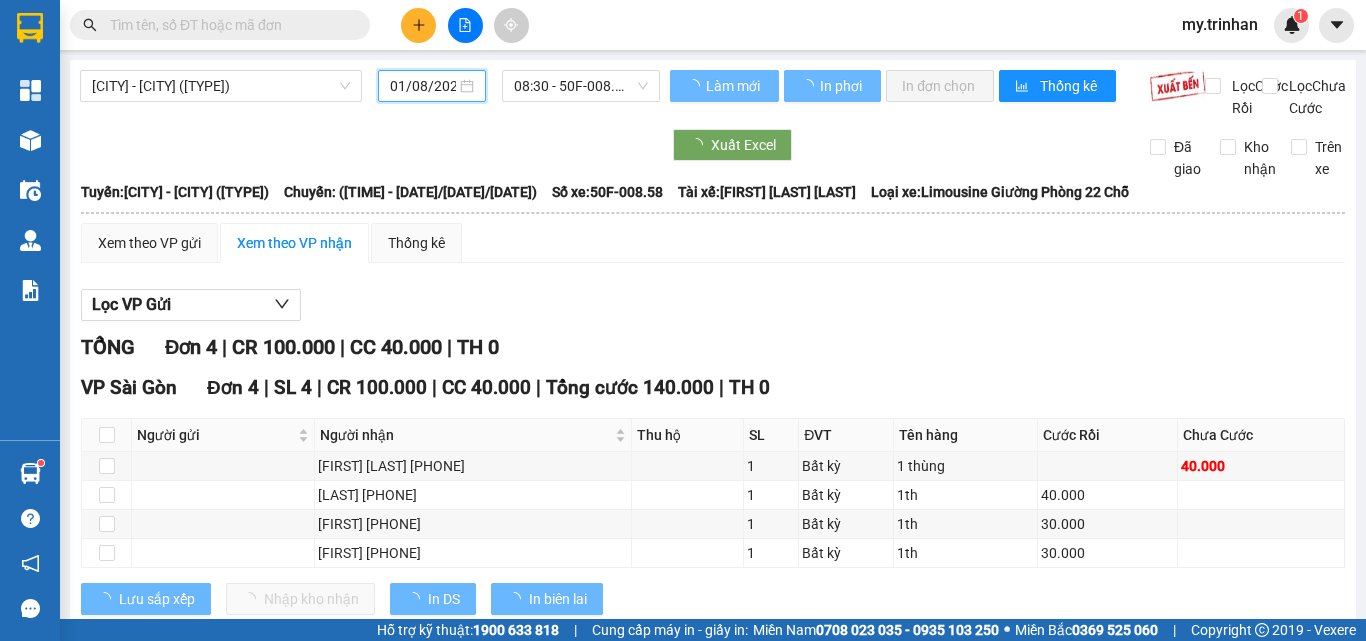 click on "08:30     - 50F-008.58" at bounding box center [581, 86] 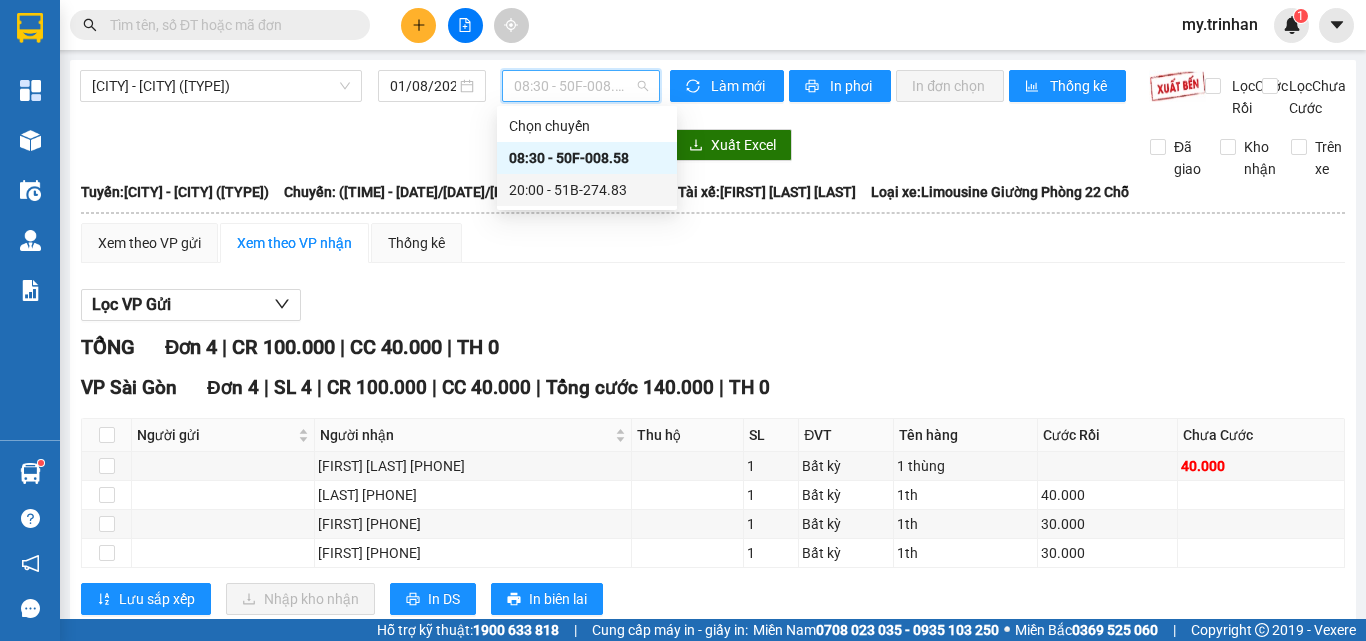 click on "[TIME]     - [CODE]" at bounding box center (587, 190) 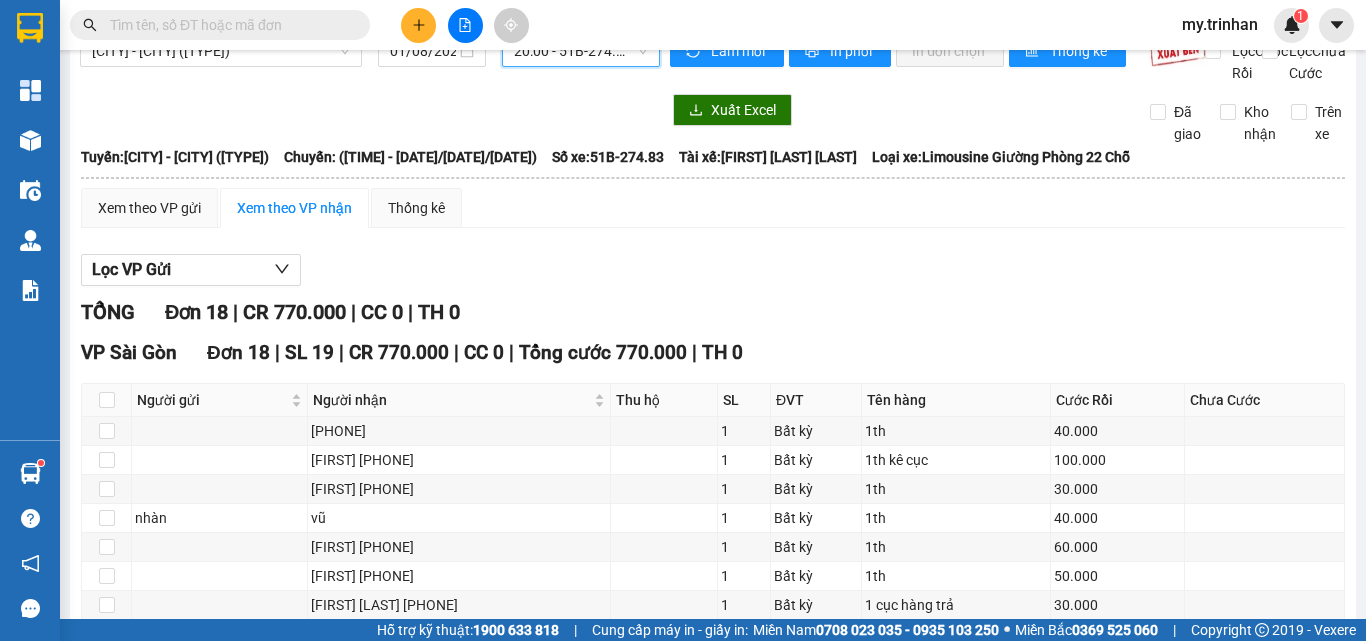 scroll, scrollTop: 0, scrollLeft: 0, axis: both 